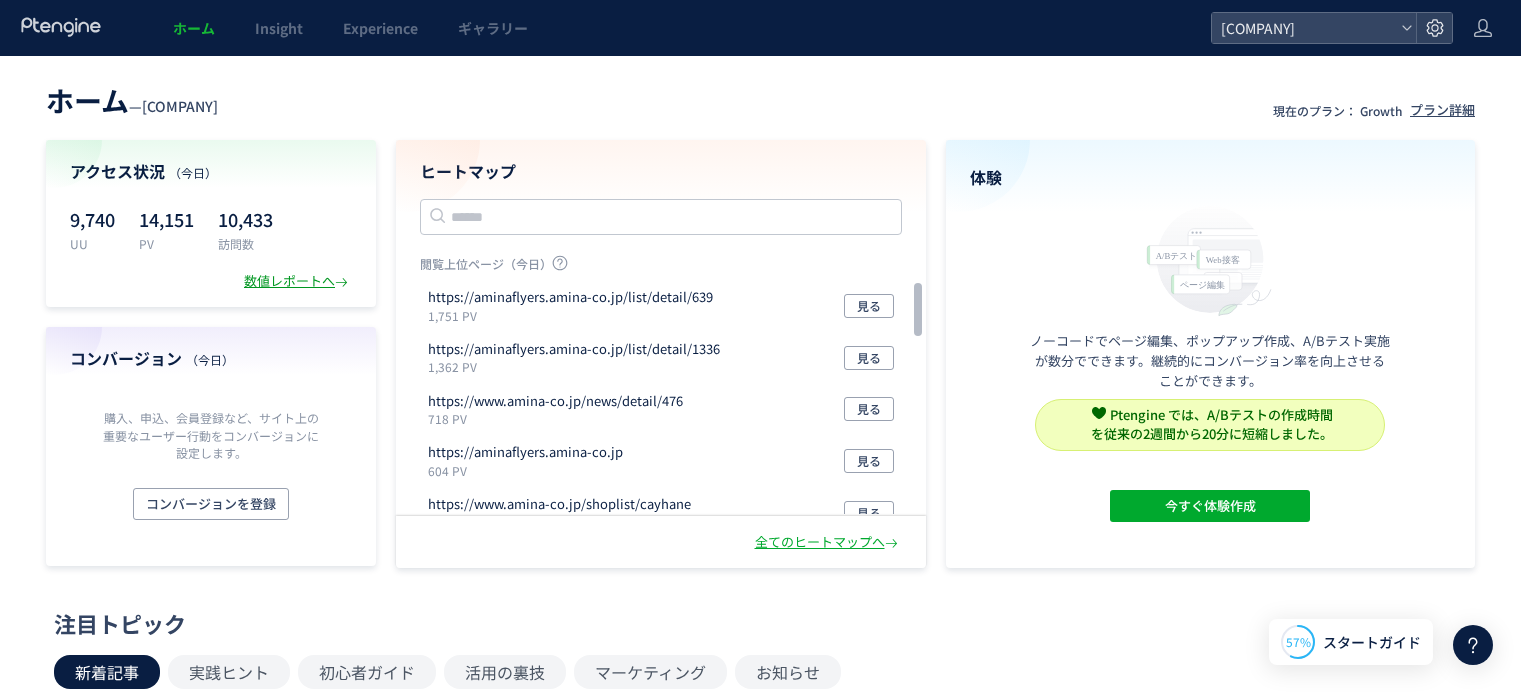 scroll, scrollTop: 0, scrollLeft: 0, axis: both 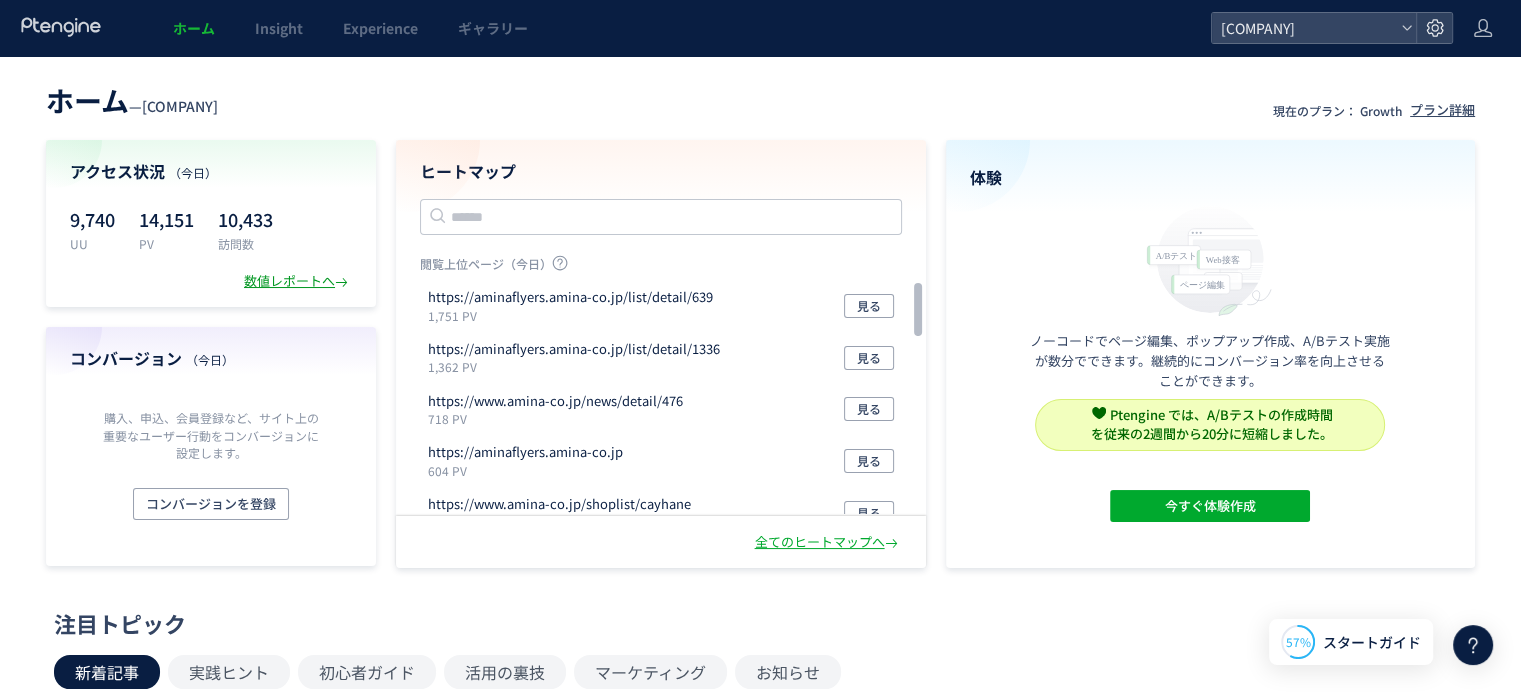 click on "数値レポートへ" at bounding box center [298, 281] 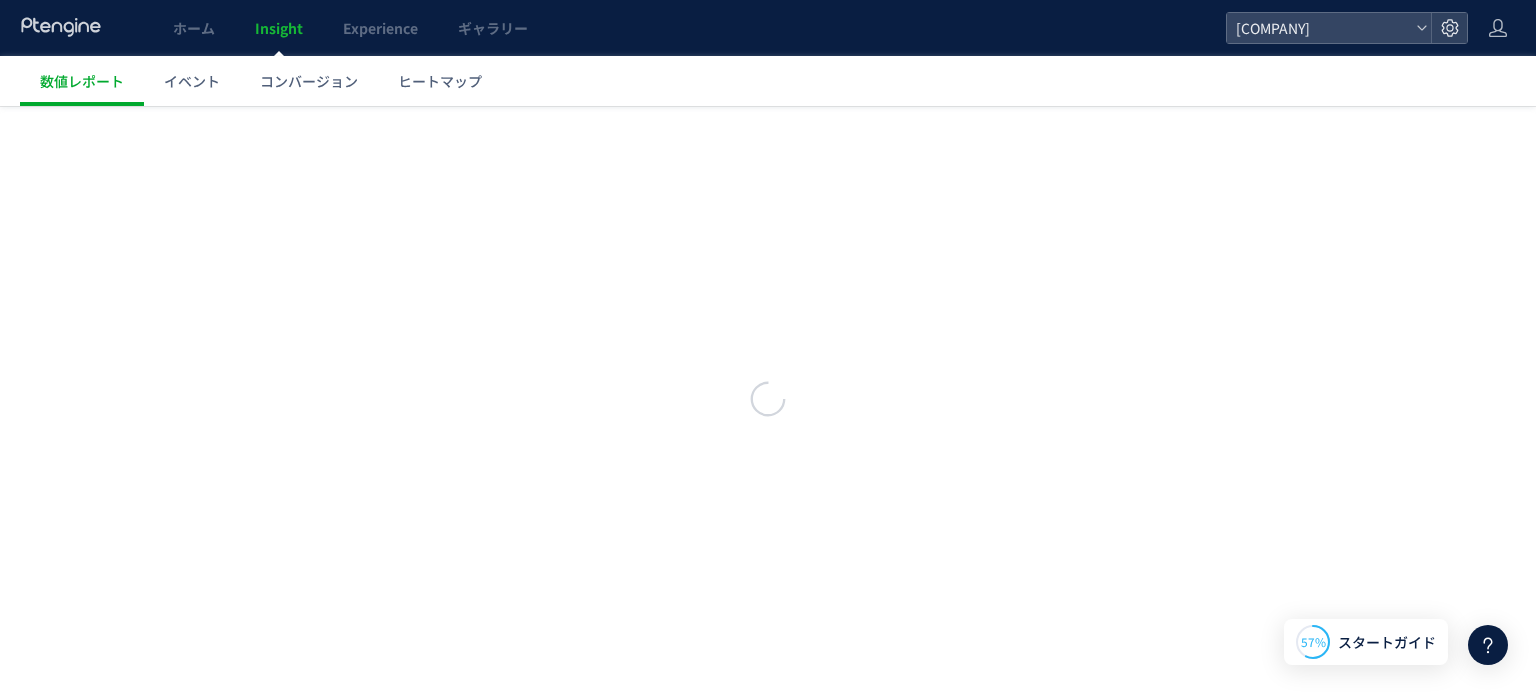 scroll, scrollTop: 0, scrollLeft: 0, axis: both 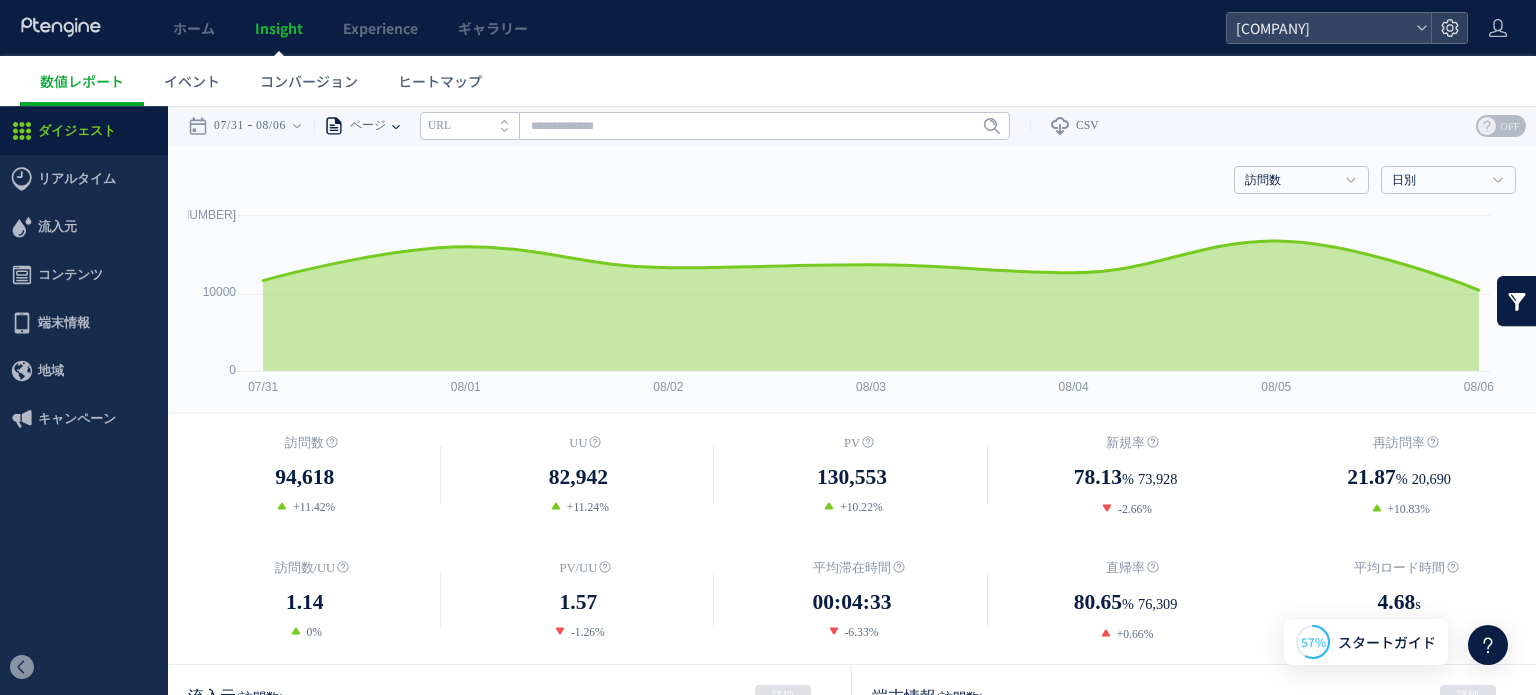 click at bounding box center [396, 126] 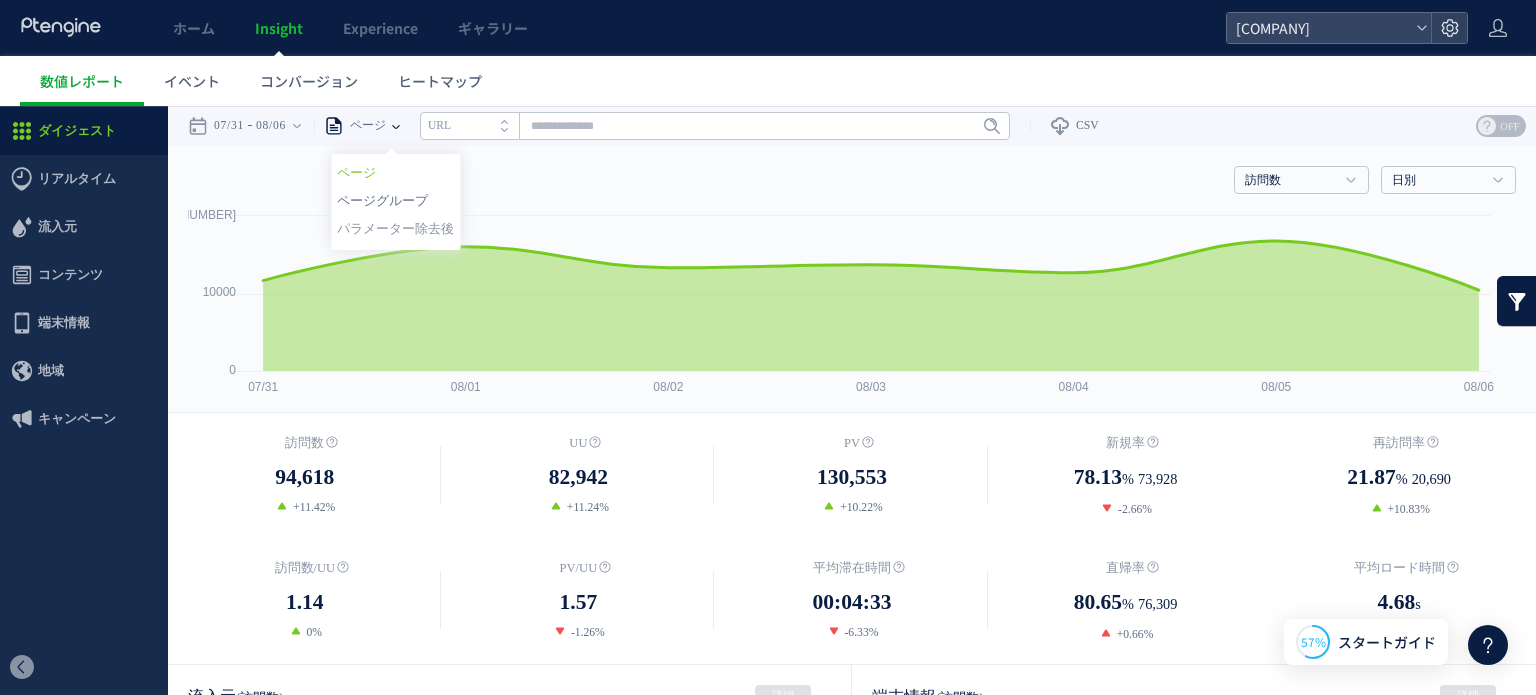 click on "ページグループ" at bounding box center [395, 201] 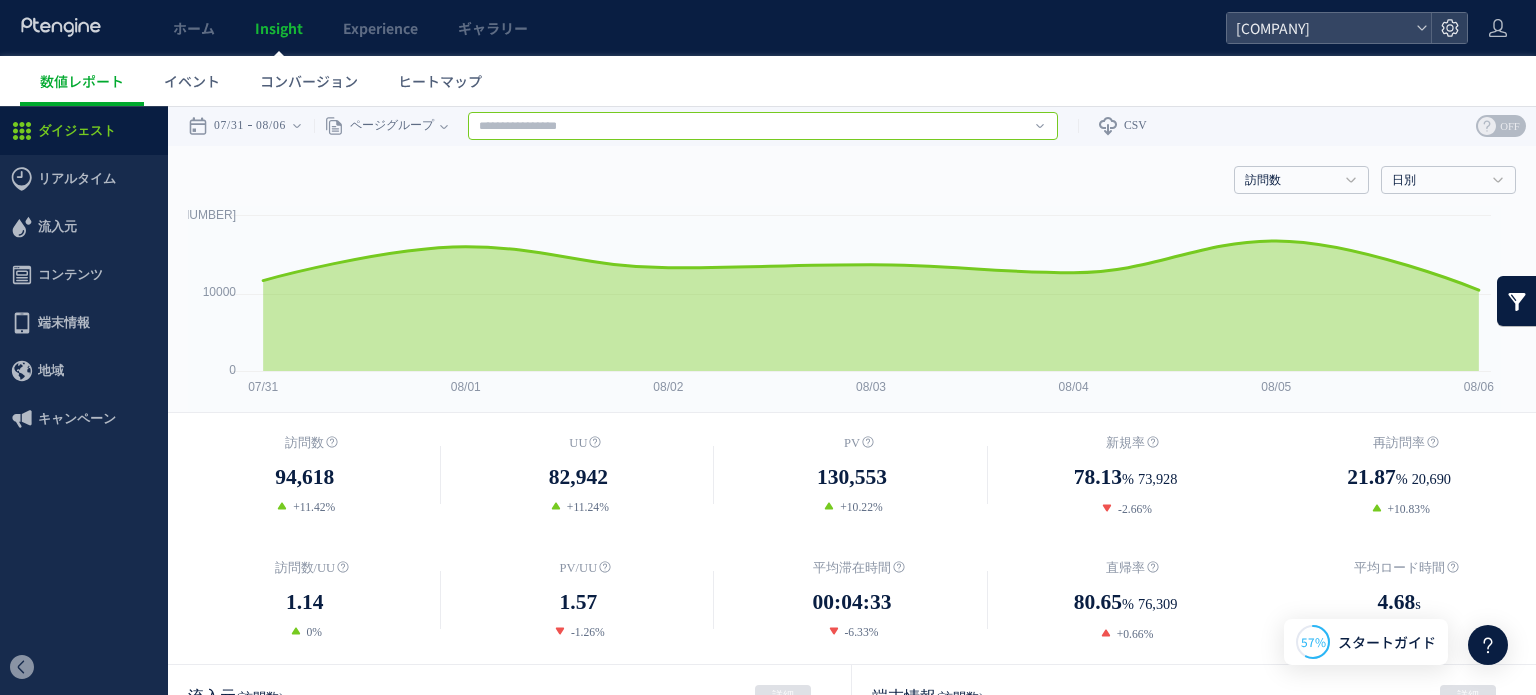 click at bounding box center [763, 126] 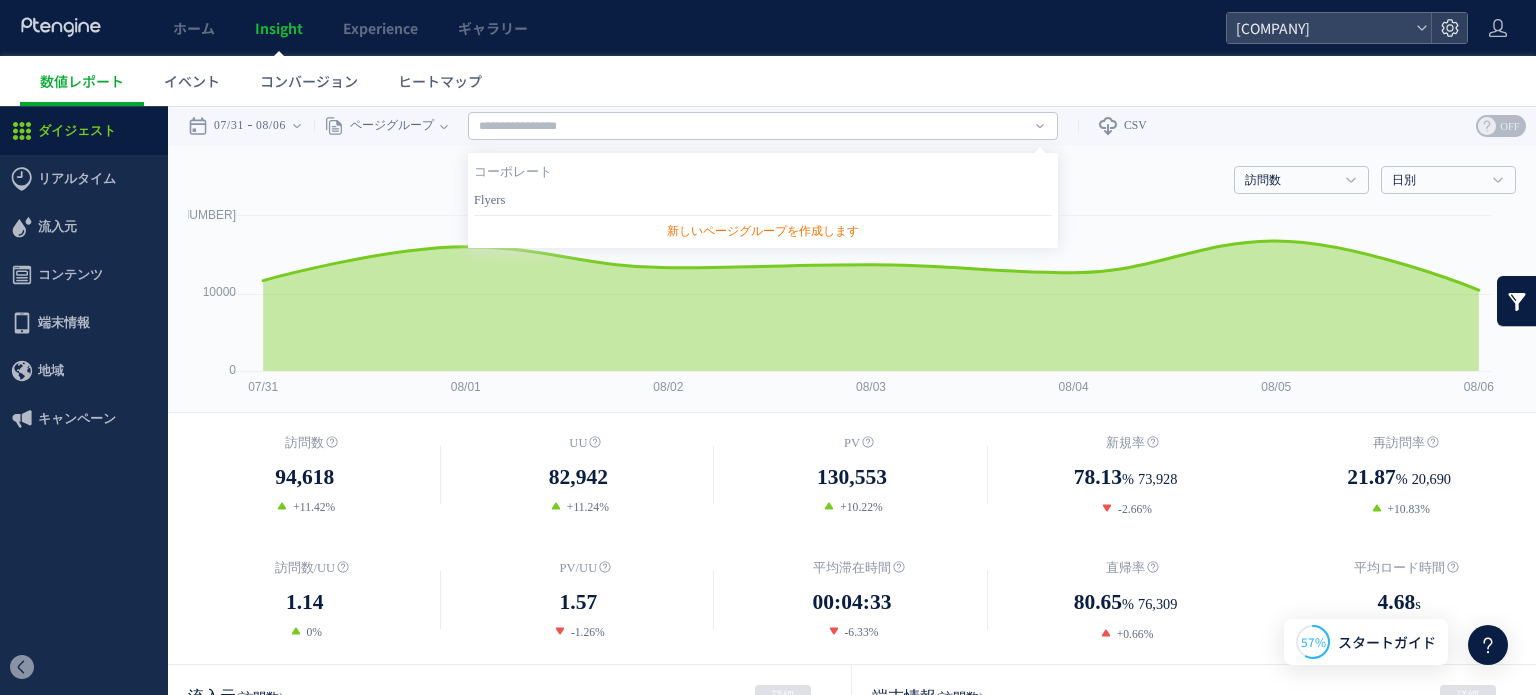 click on "Flyers" at bounding box center (763, 200) 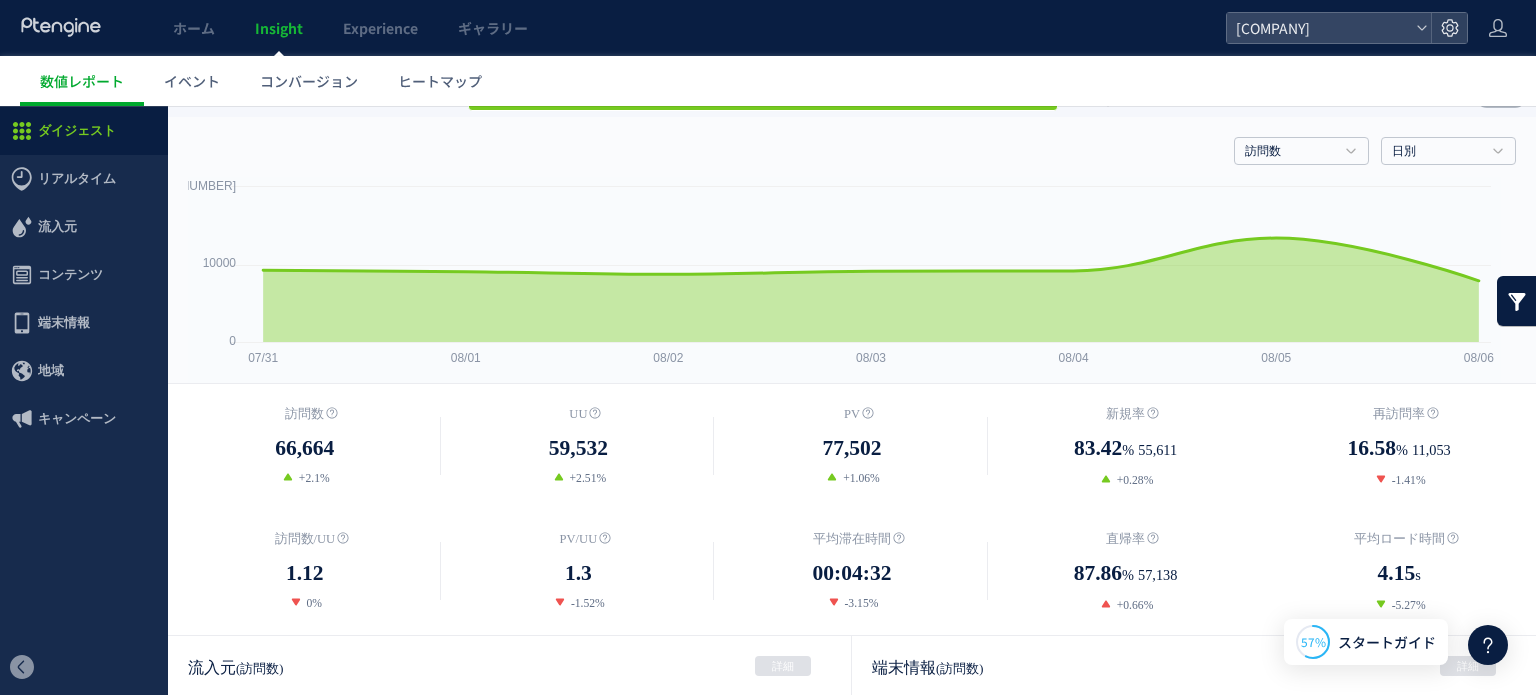 scroll, scrollTop: 0, scrollLeft: 0, axis: both 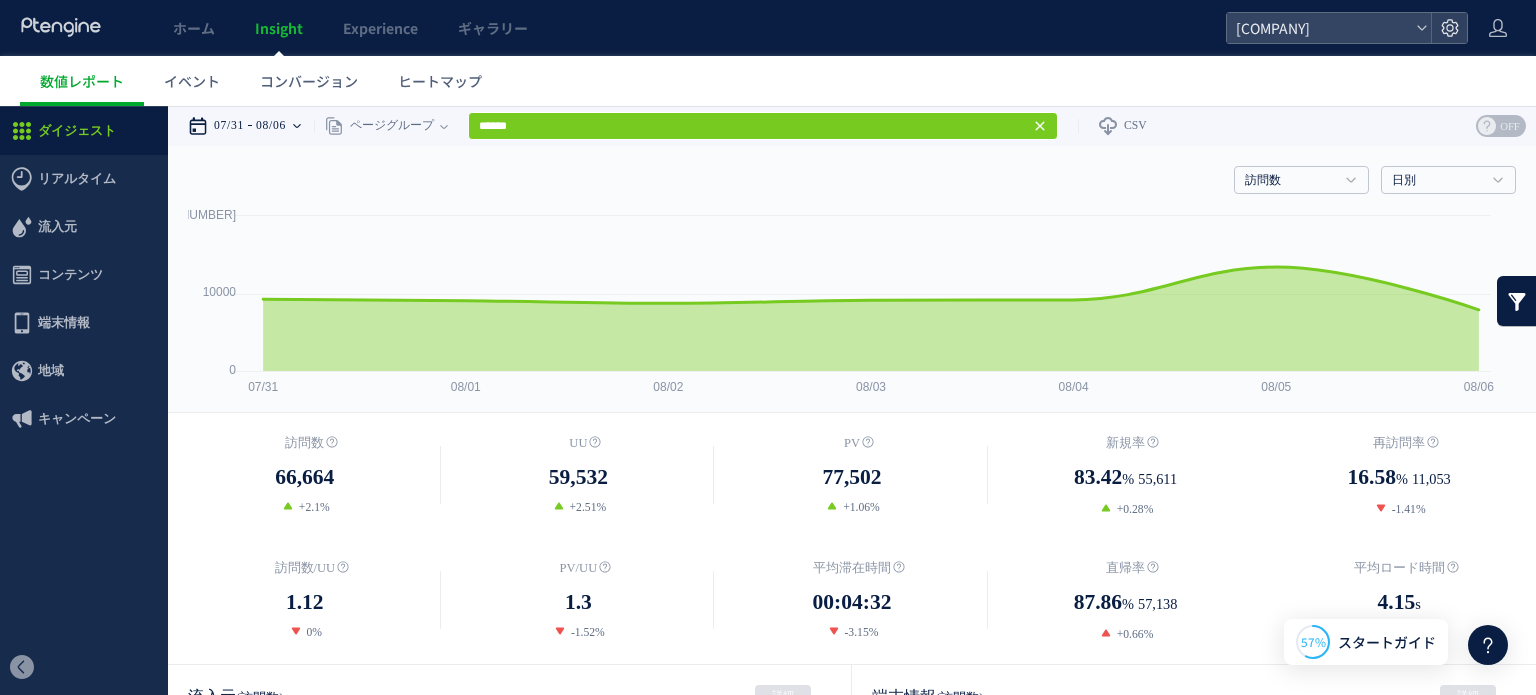 click on "07/31
08/06" at bounding box center (251, 126) 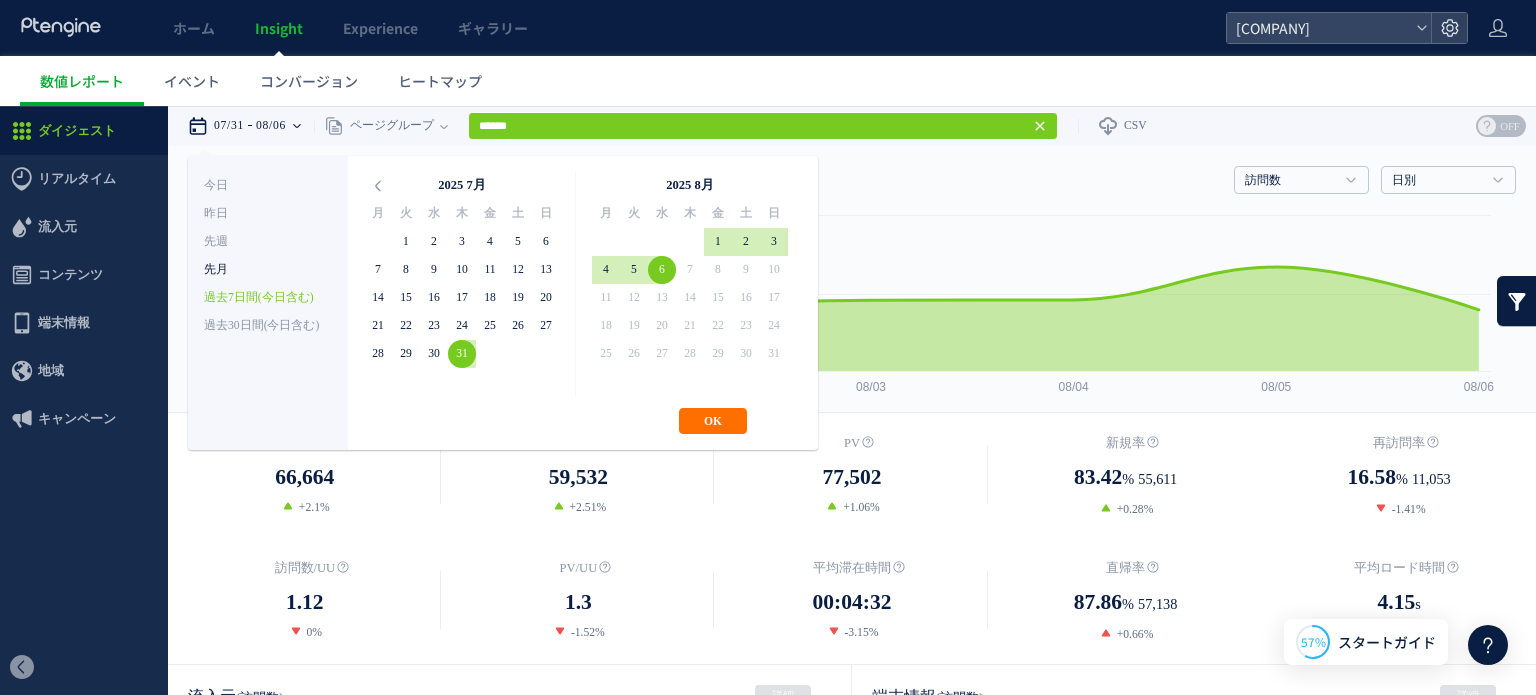 click on "先月" at bounding box center (268, 270) 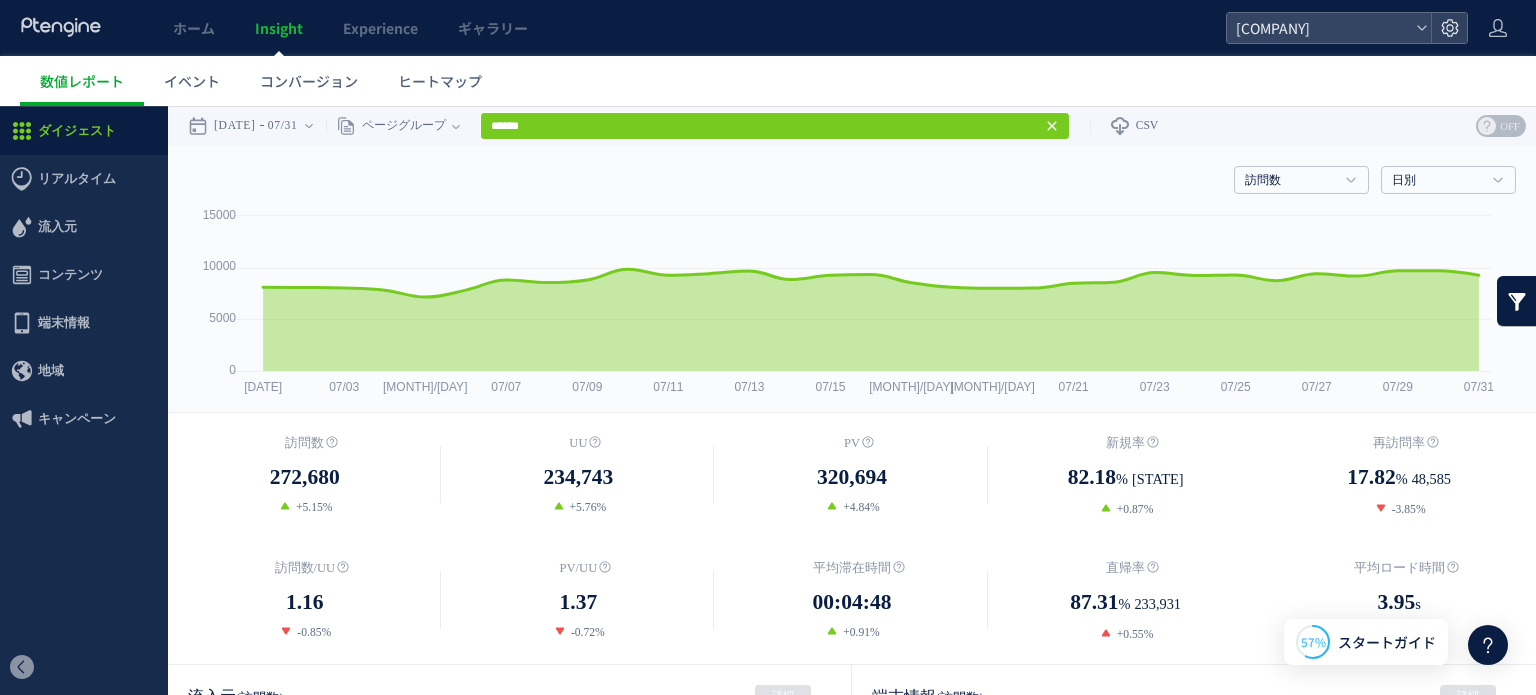 click 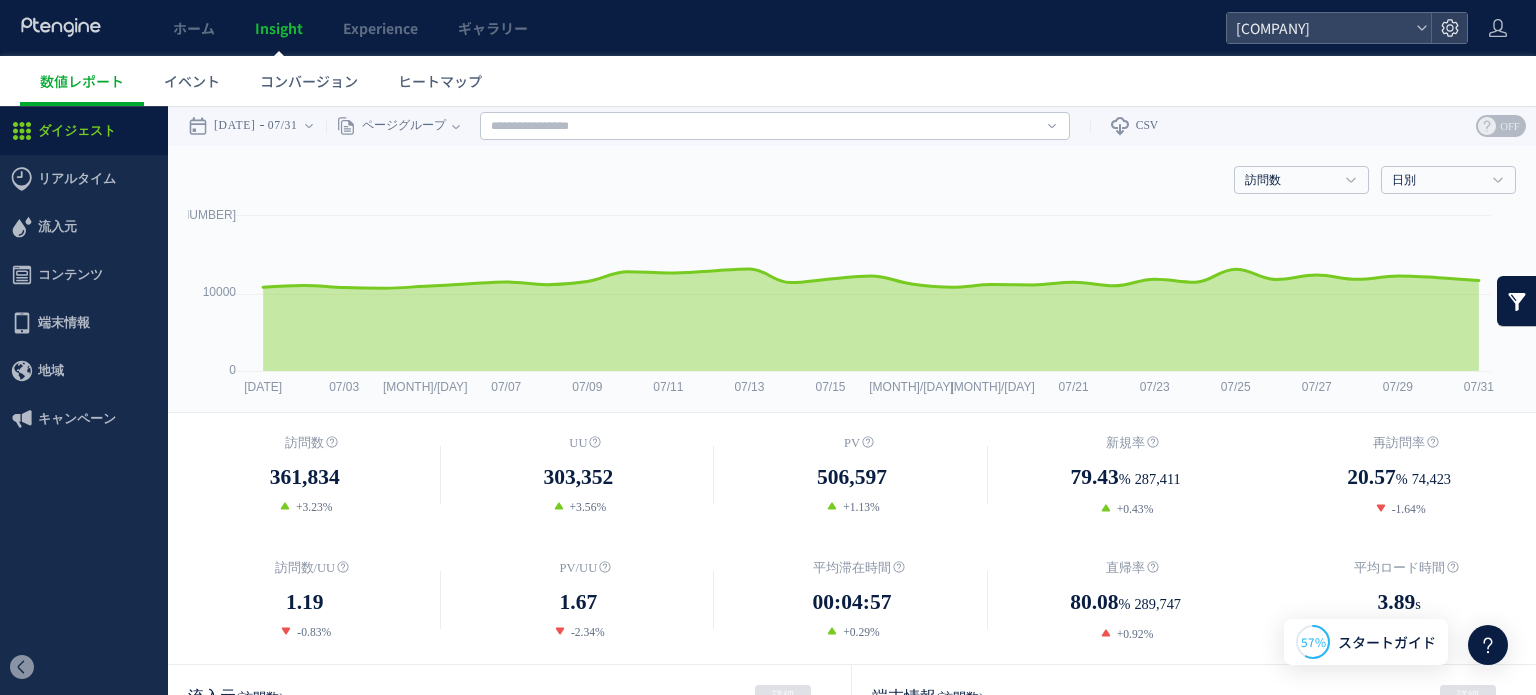 click on "Enter" at bounding box center [1054, 125] 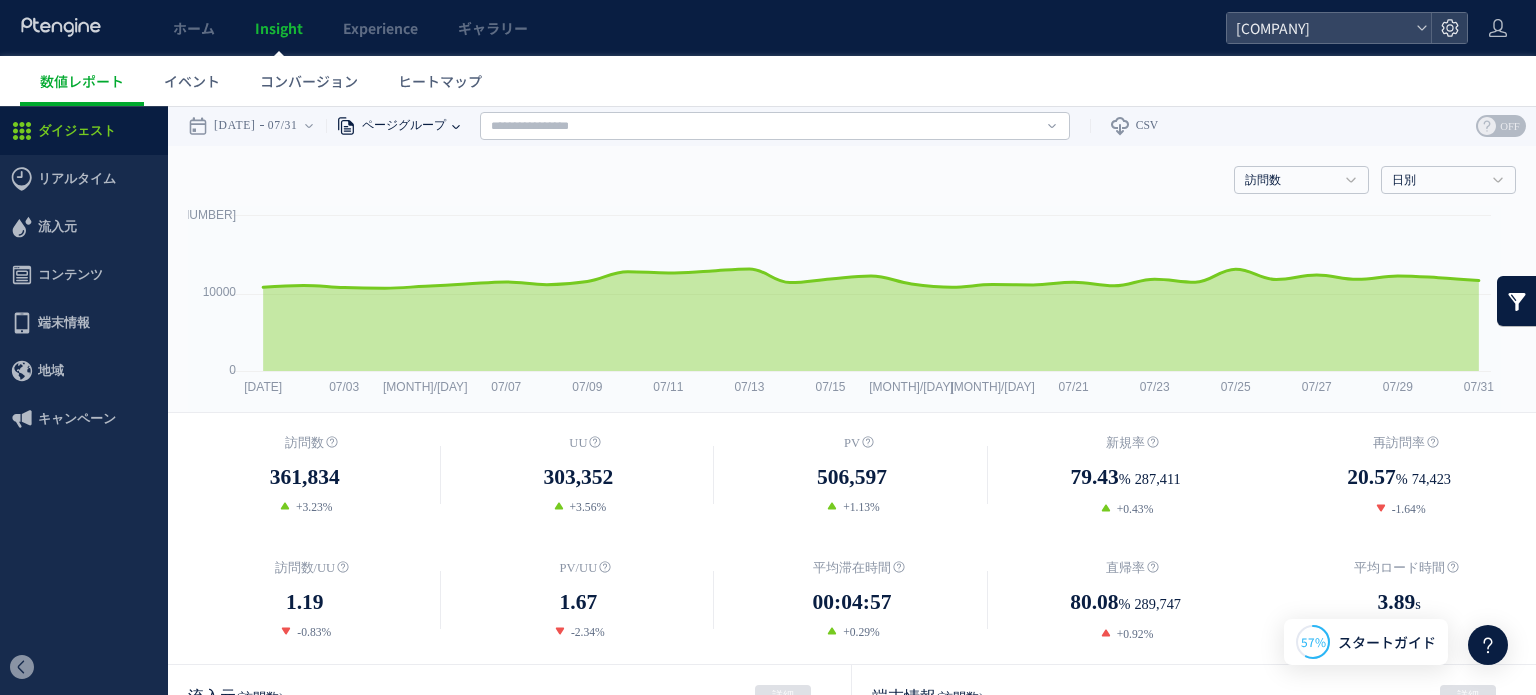 click on "ページグループ" at bounding box center (401, 126) 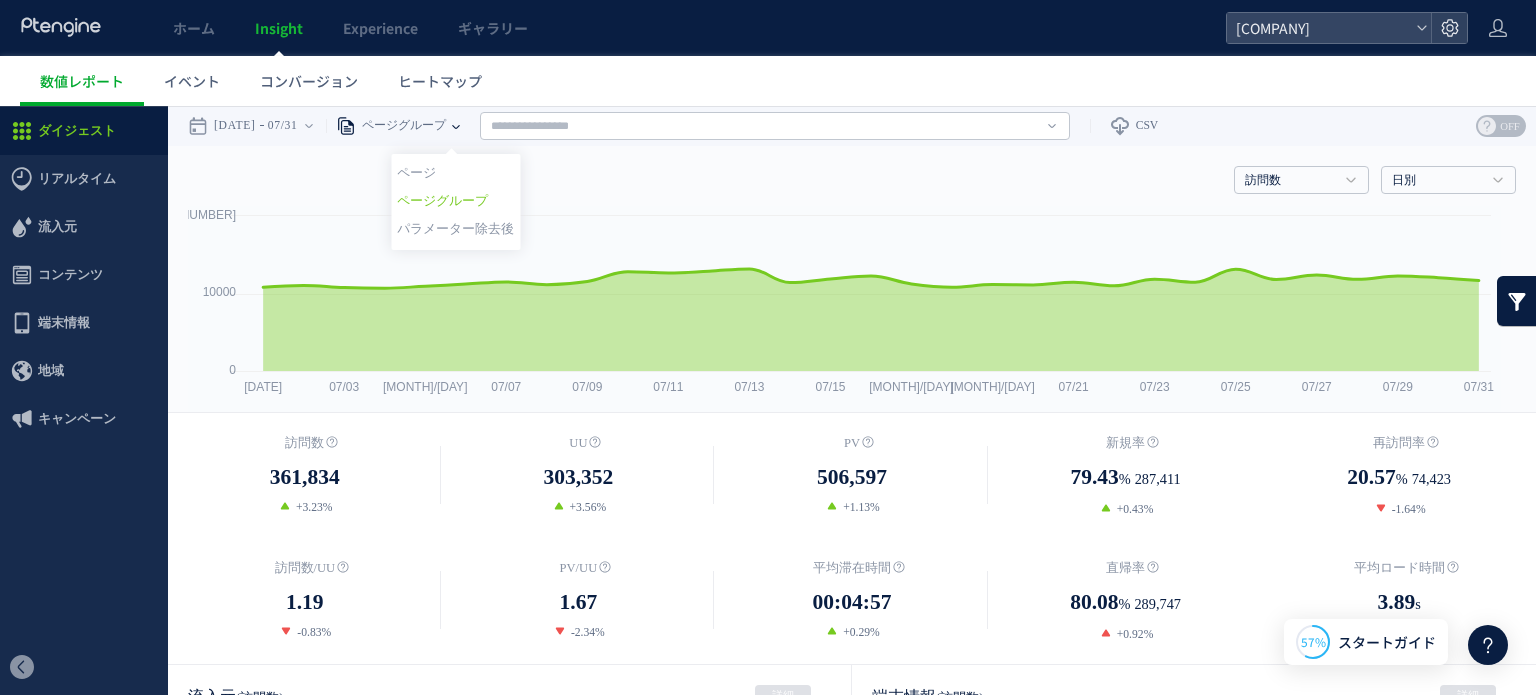 click on "ページグループ" at bounding box center (455, 201) 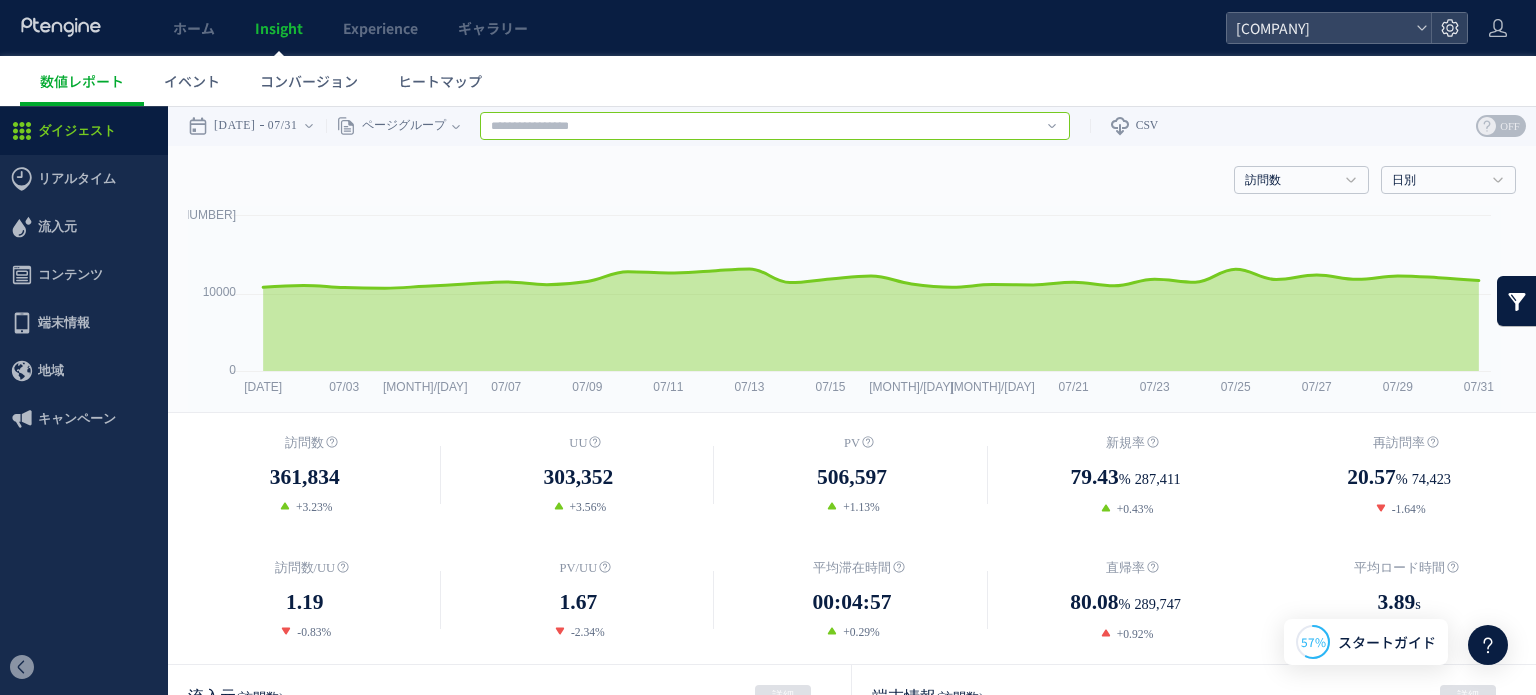 click at bounding box center (775, 126) 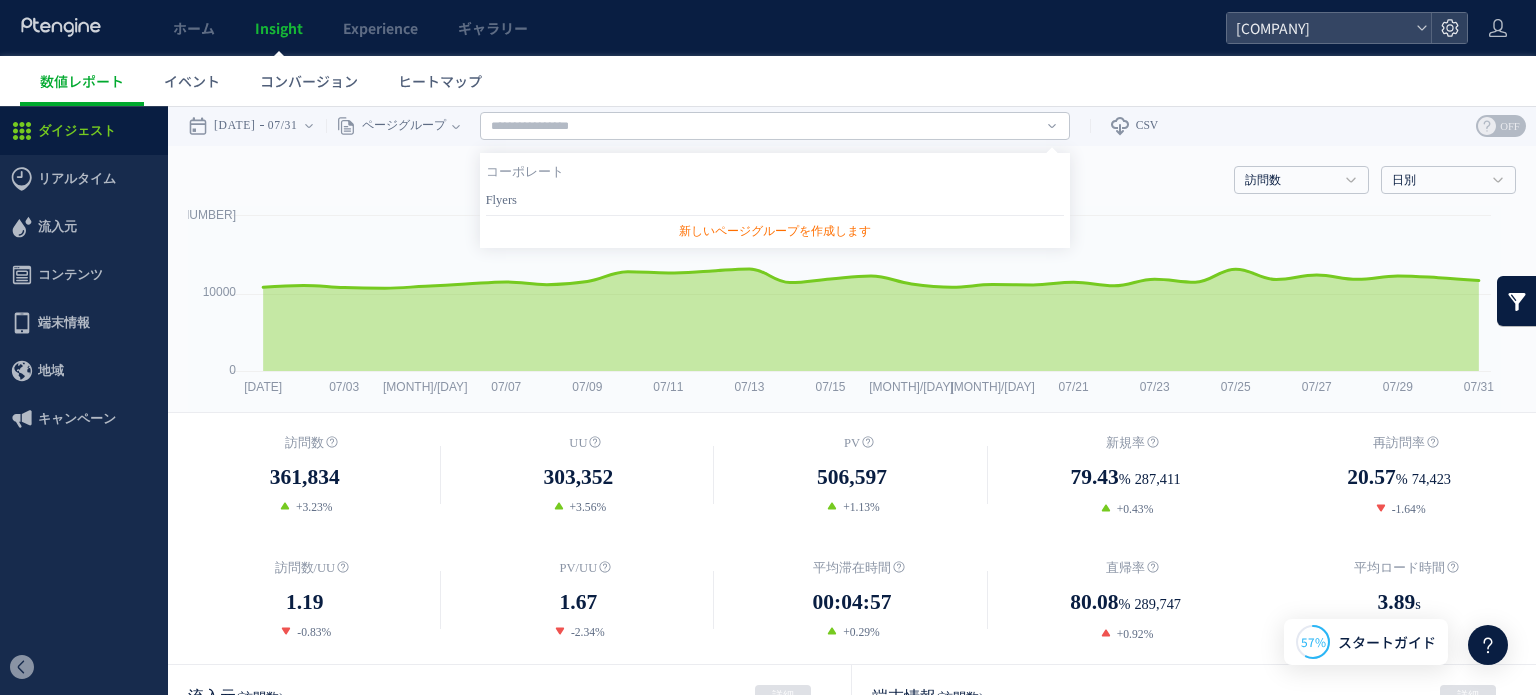 click on "Flyers" at bounding box center [775, 200] 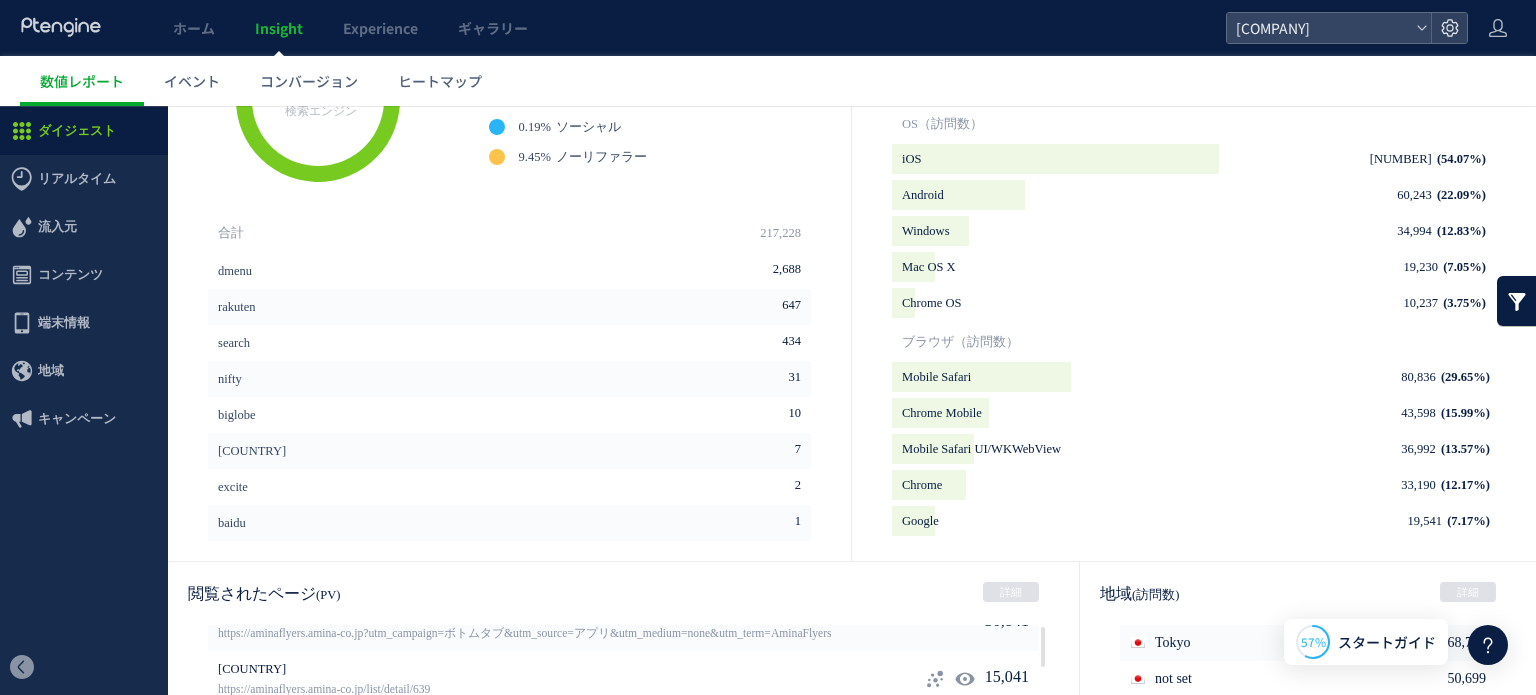 scroll, scrollTop: 900, scrollLeft: 0, axis: vertical 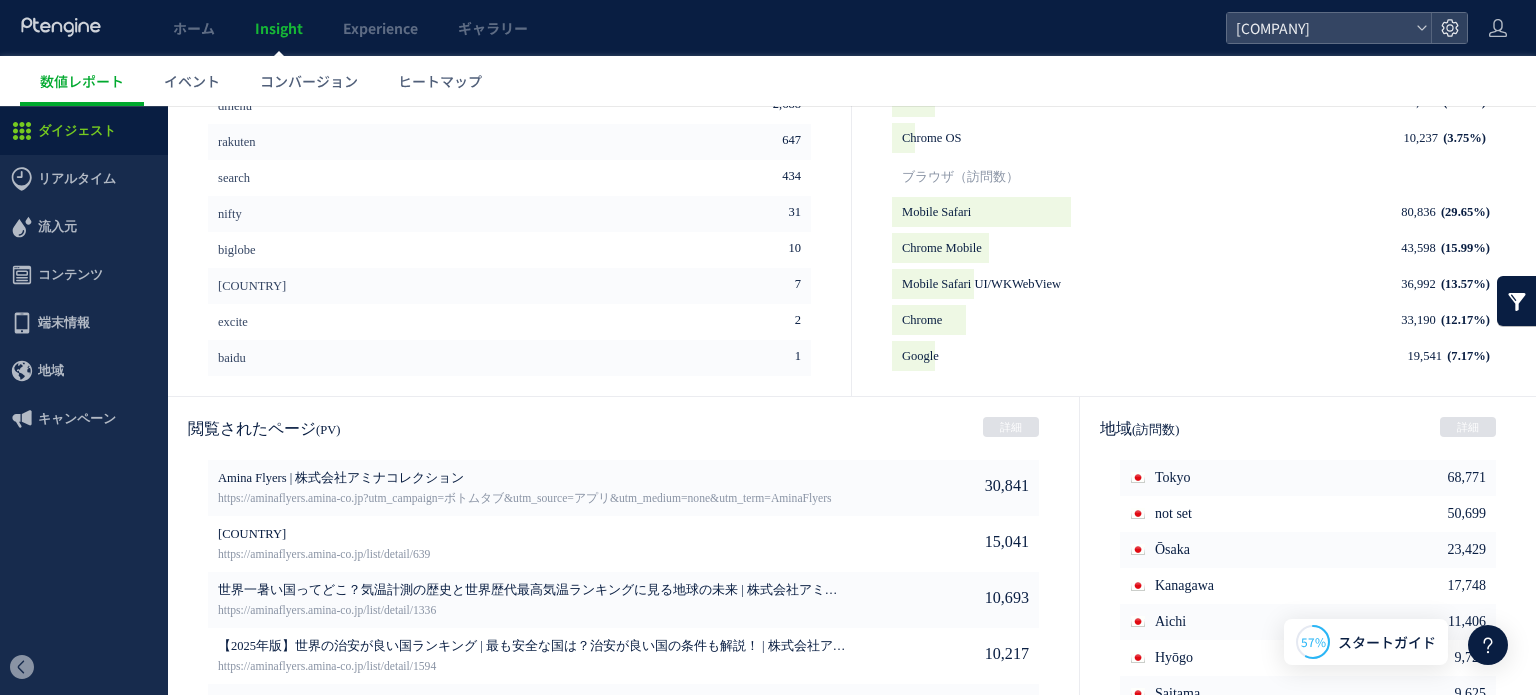 click at bounding box center (1517, 301) 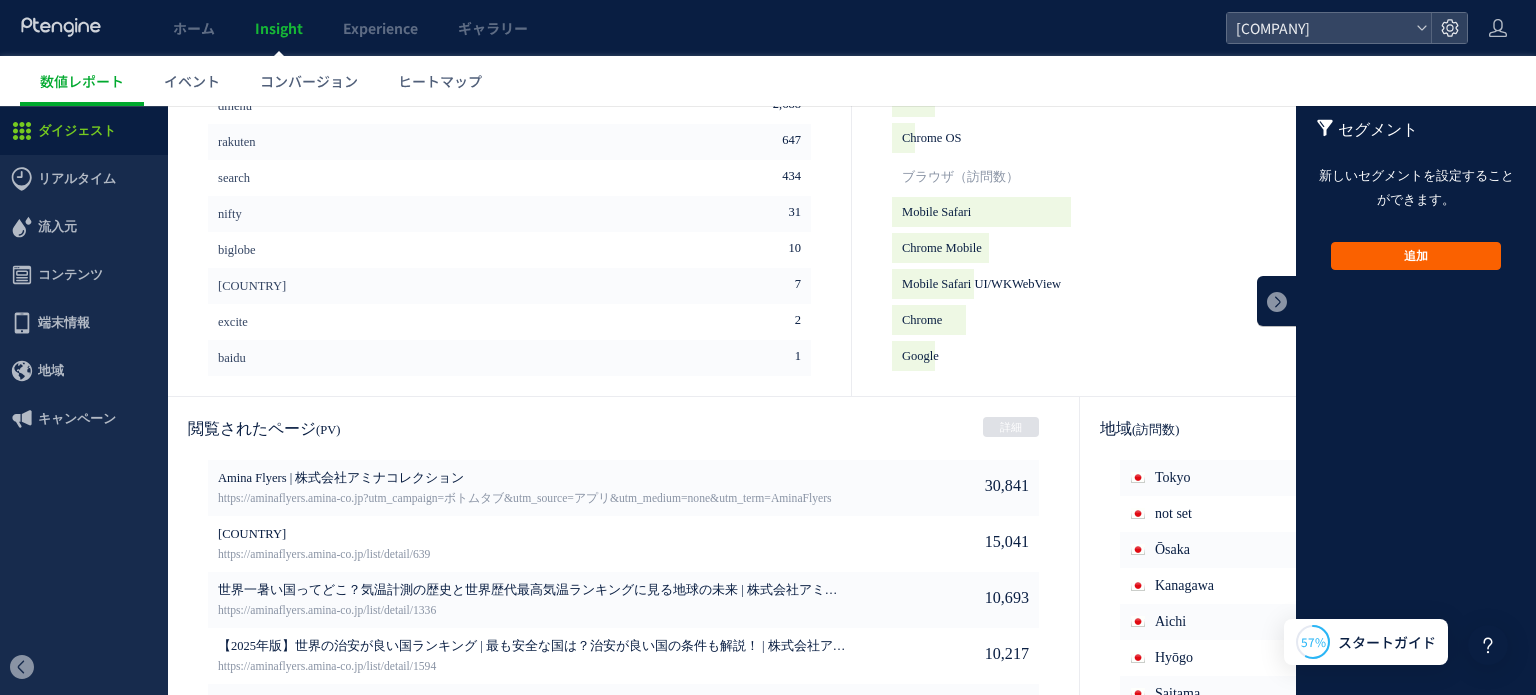 click on "追加" at bounding box center [1416, 256] 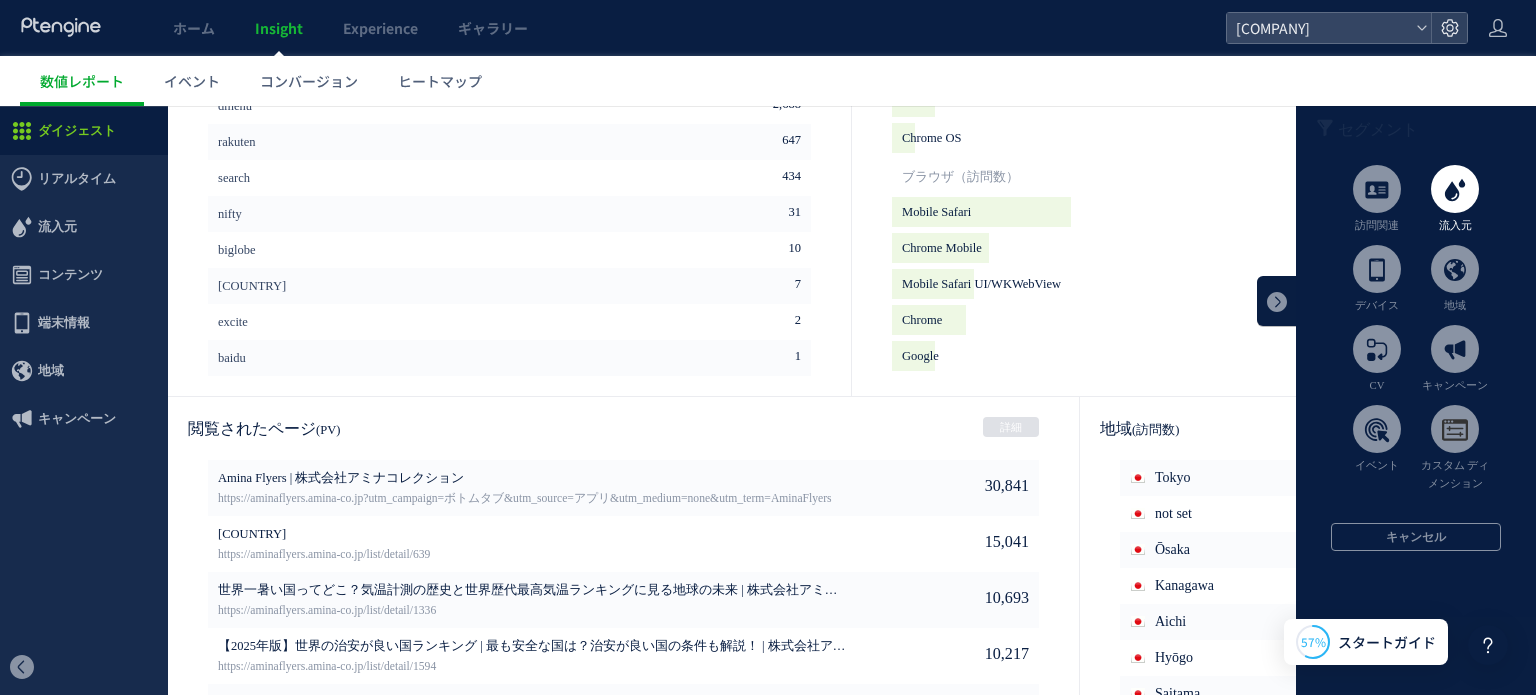 click at bounding box center (1455, 189) 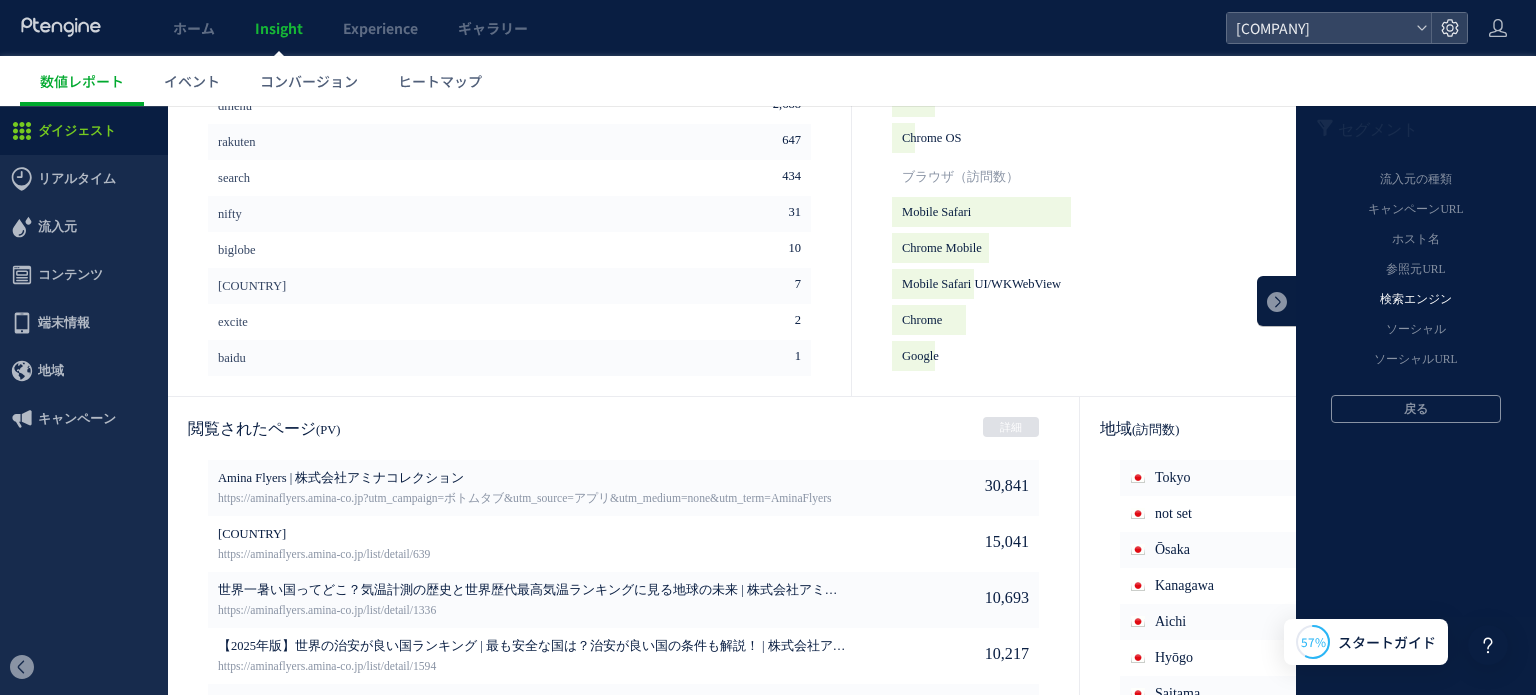 click on "検索エンジン" at bounding box center [1416, 300] 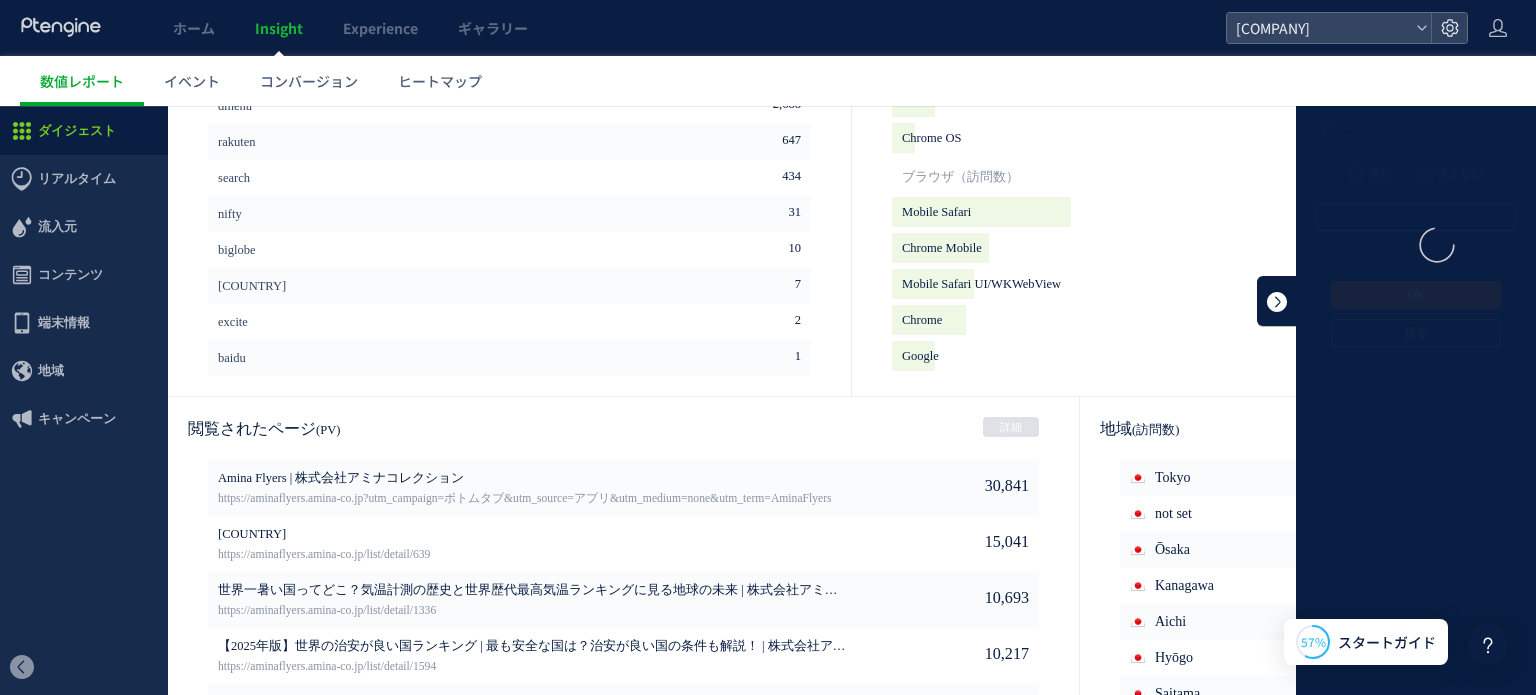 click at bounding box center [1277, 301] 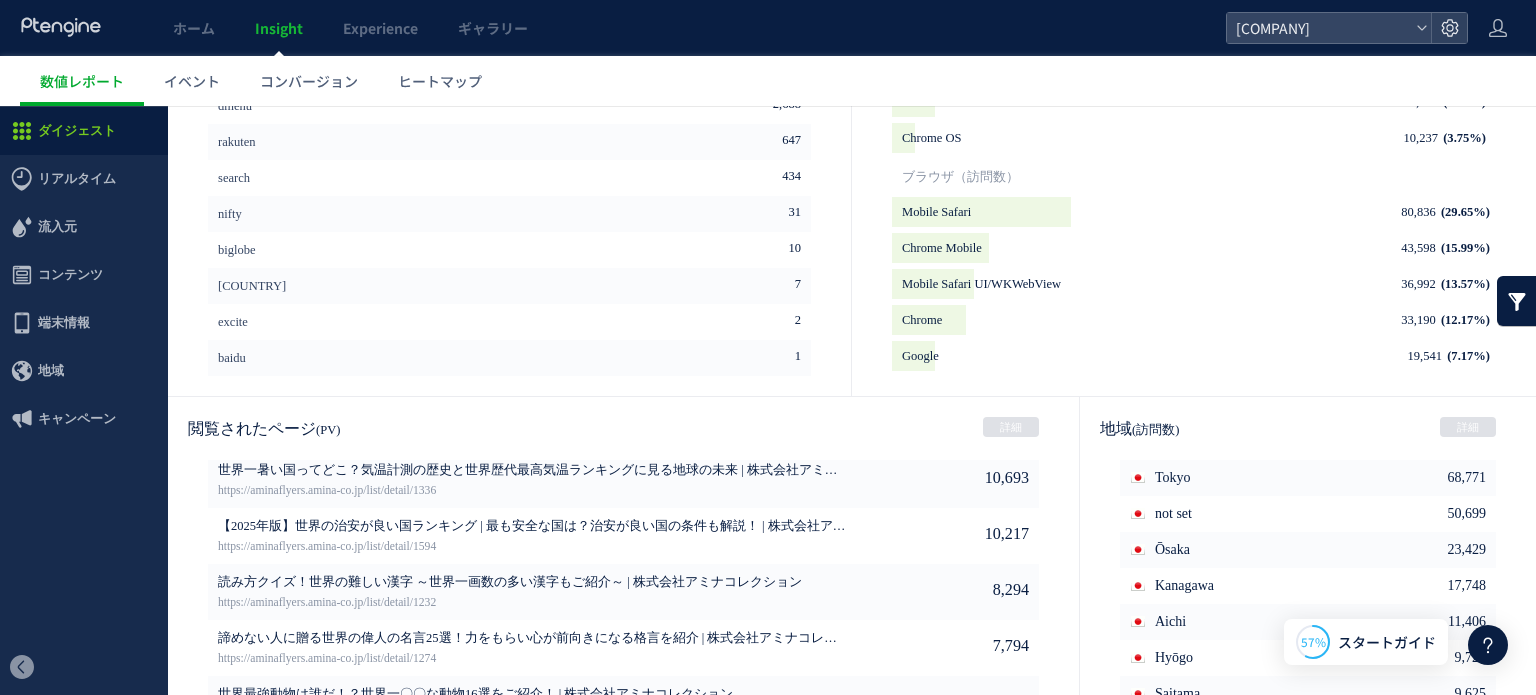 click on "ダイジェスト
リアルタイム
ダイジェスト
コンテンツ
地域" at bounding box center [84, 373] 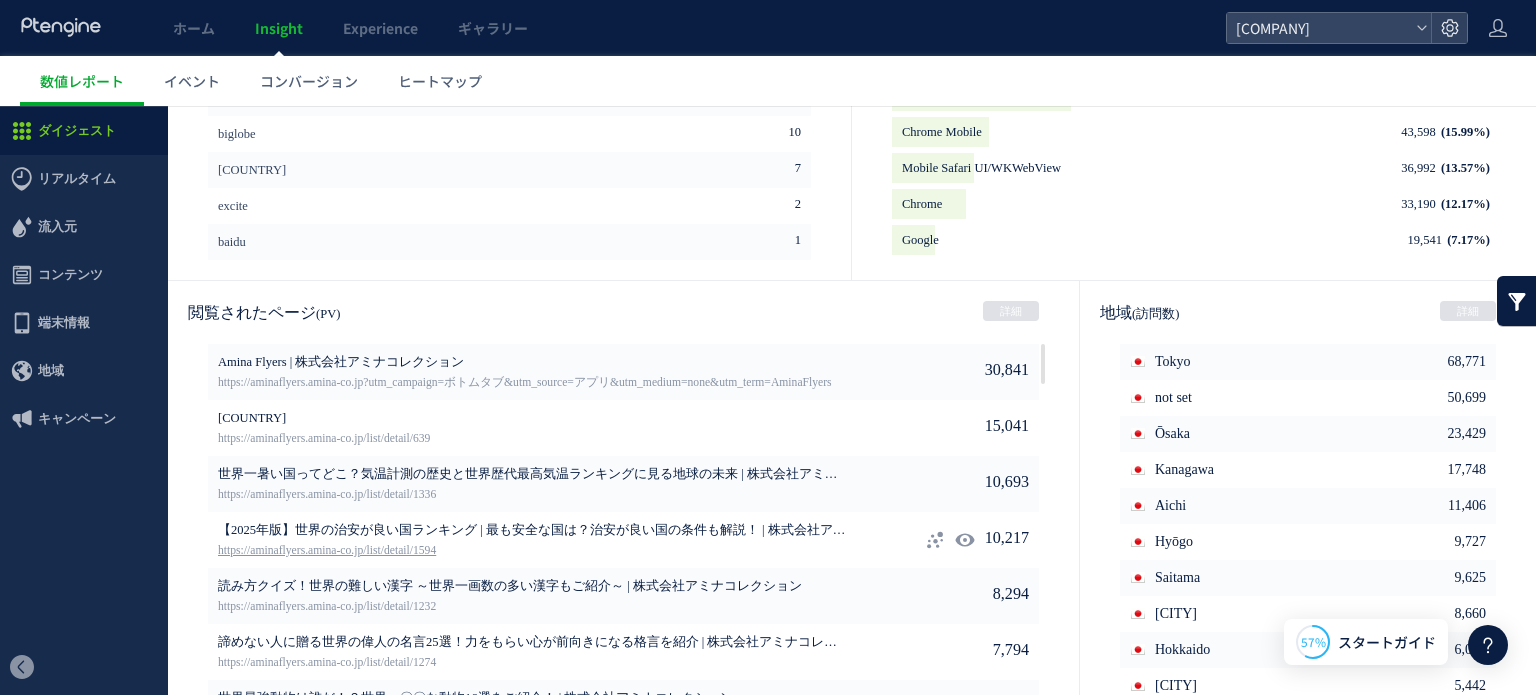 scroll, scrollTop: 984, scrollLeft: 0, axis: vertical 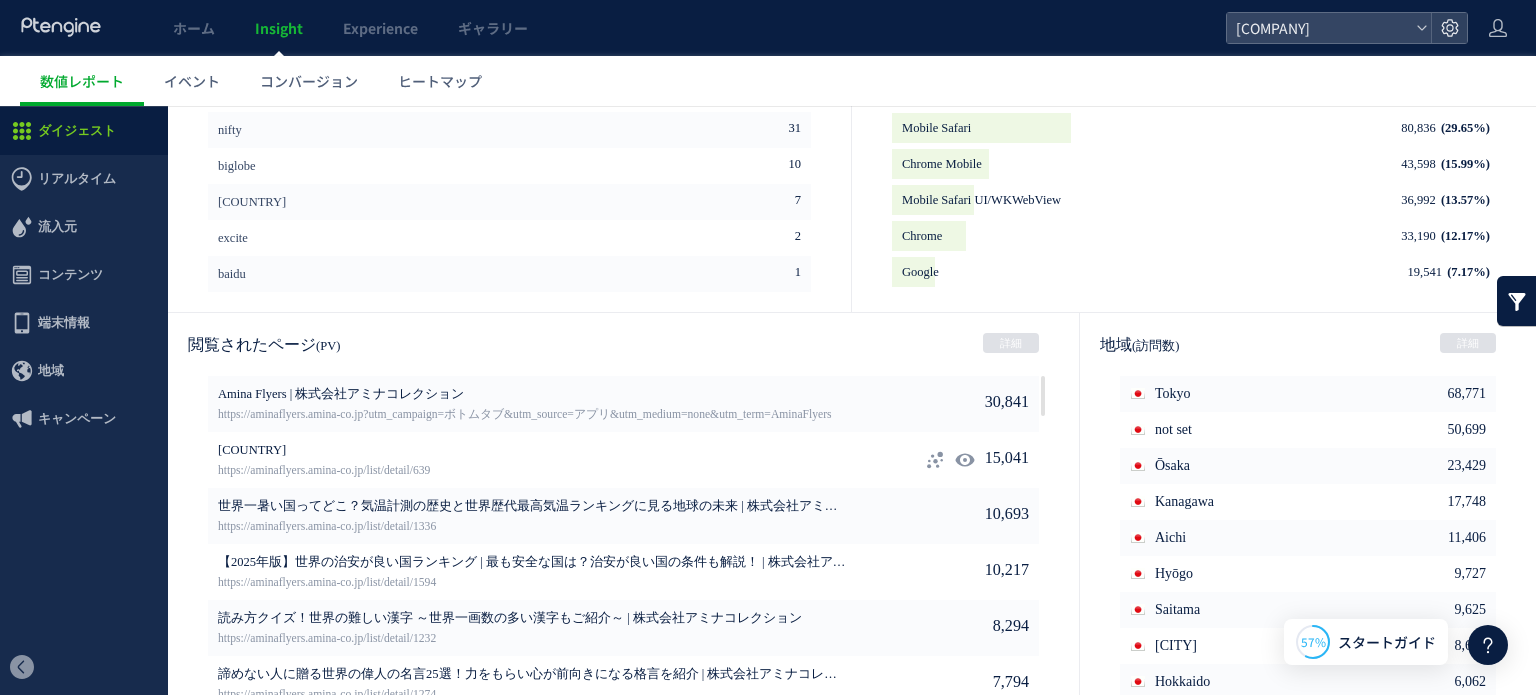 click on "[COUNTRY]" at bounding box center (533, 451) 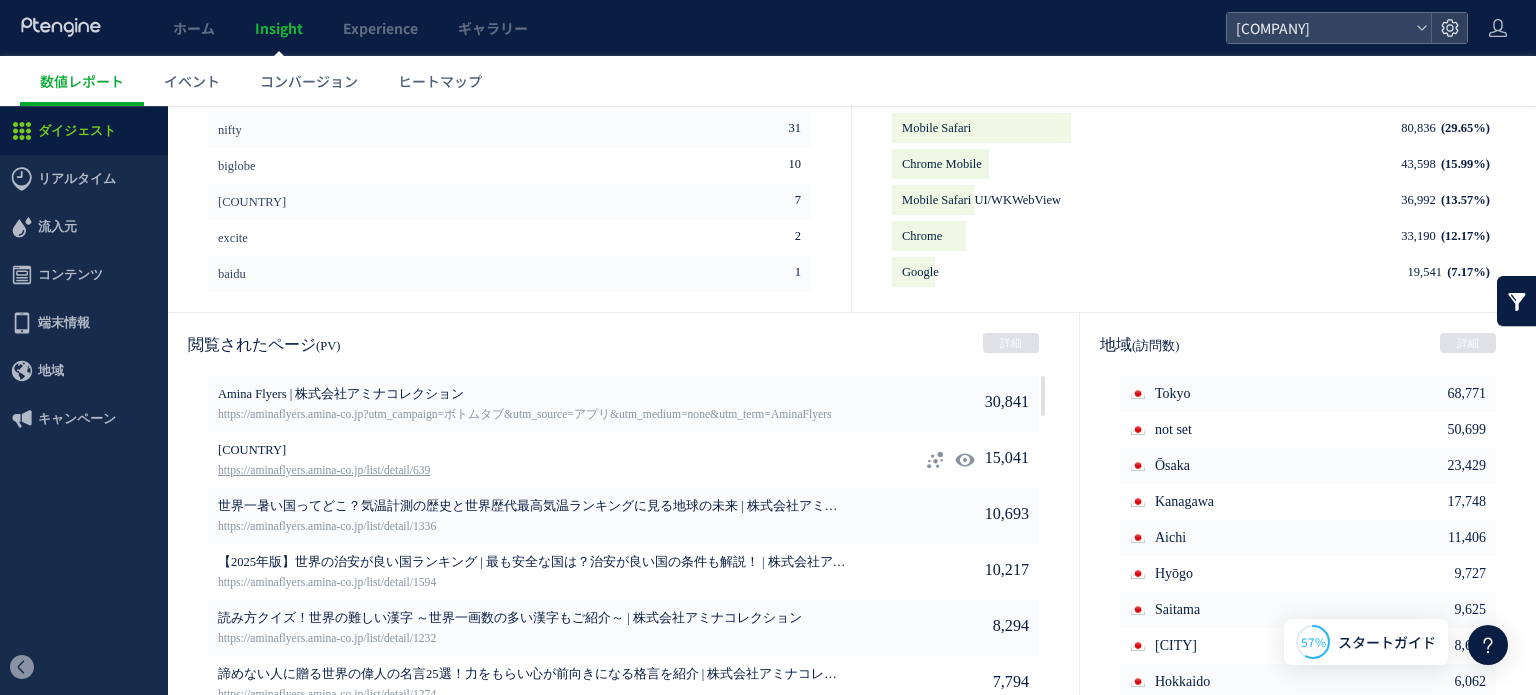 click on "https://aminaflyers.amina-co.jp/list/detail/639" at bounding box center (533, 471) 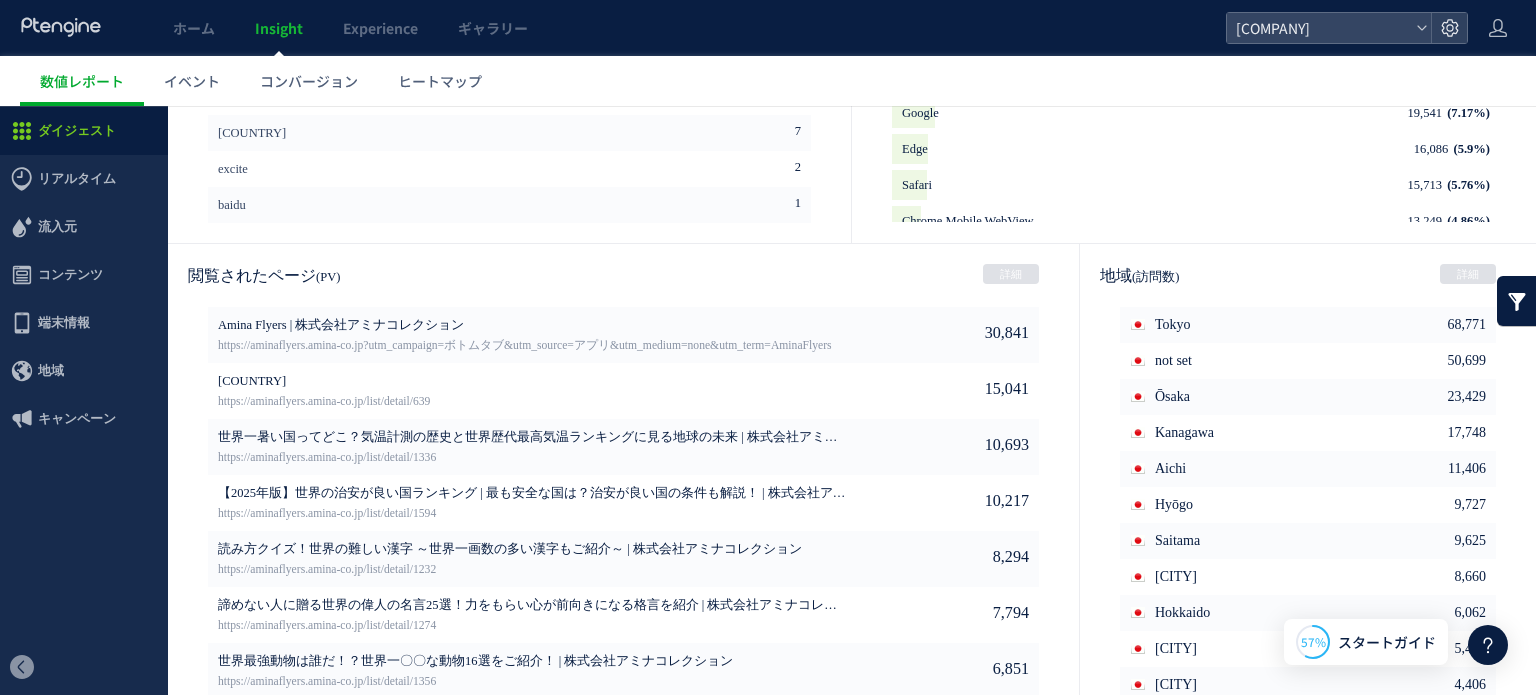 scroll, scrollTop: 1084, scrollLeft: 0, axis: vertical 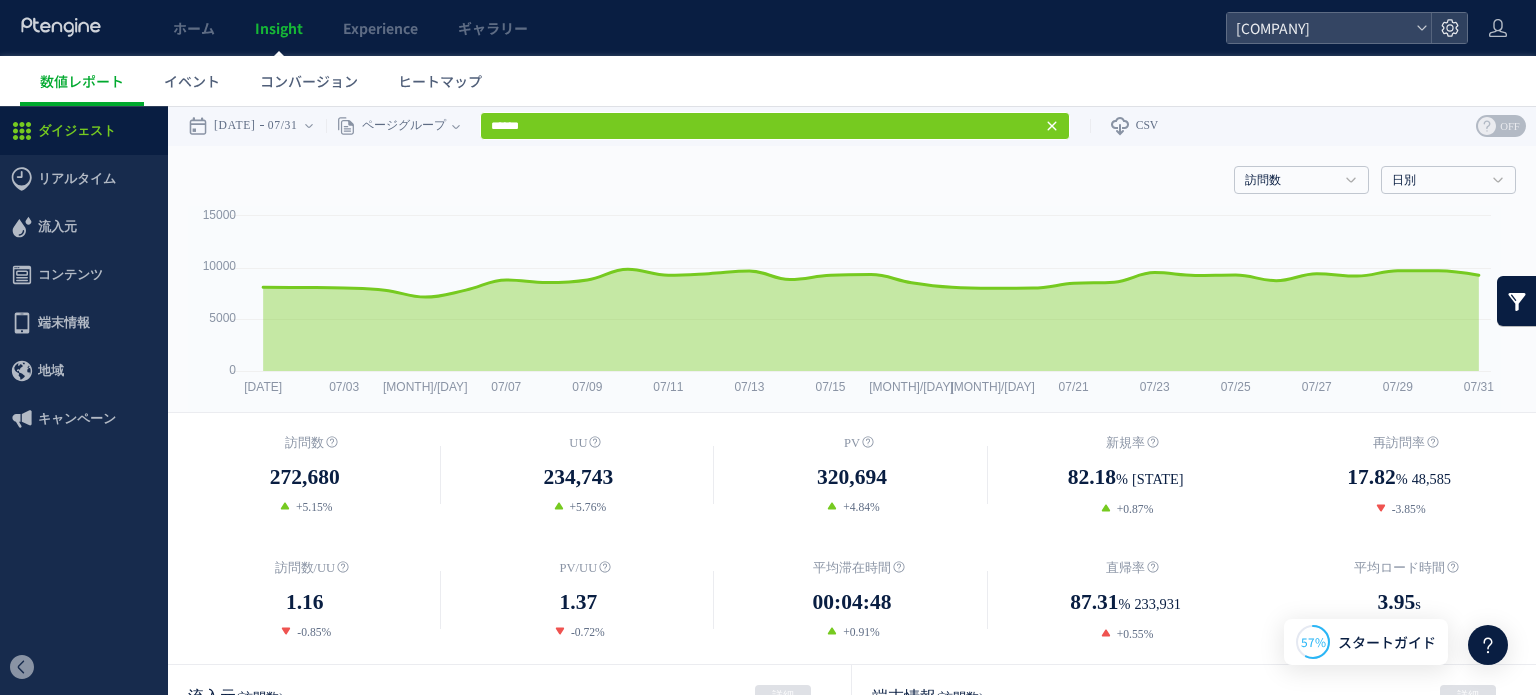 click at bounding box center [1517, 301] 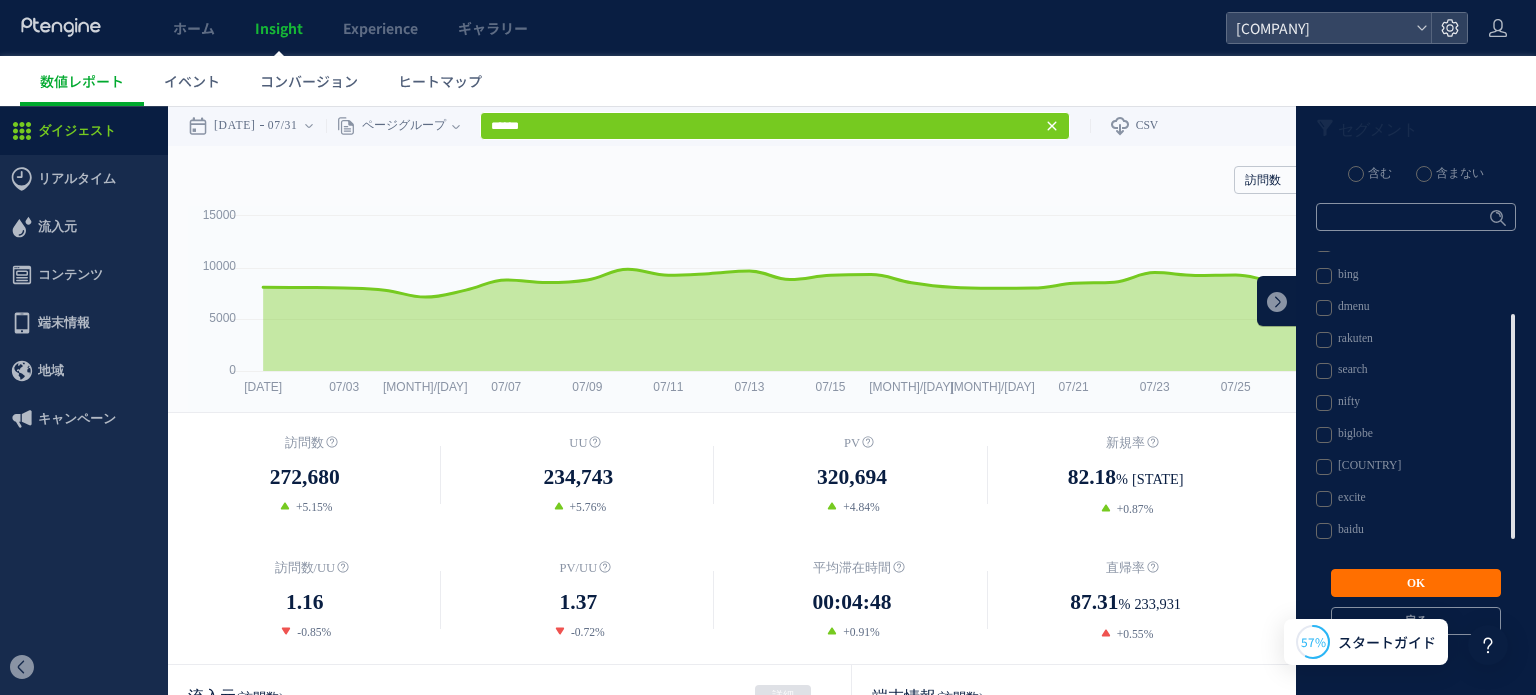 scroll, scrollTop: 0, scrollLeft: 0, axis: both 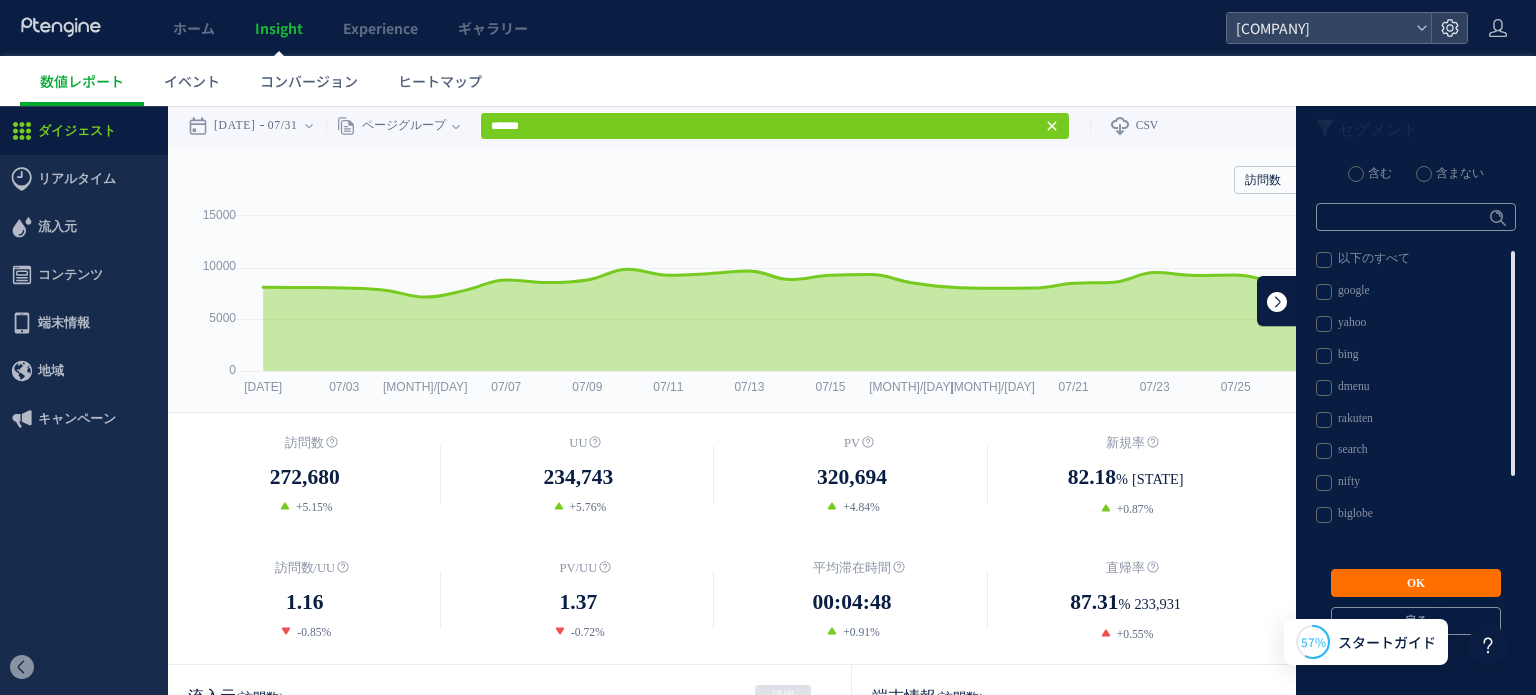 click at bounding box center [1277, 301] 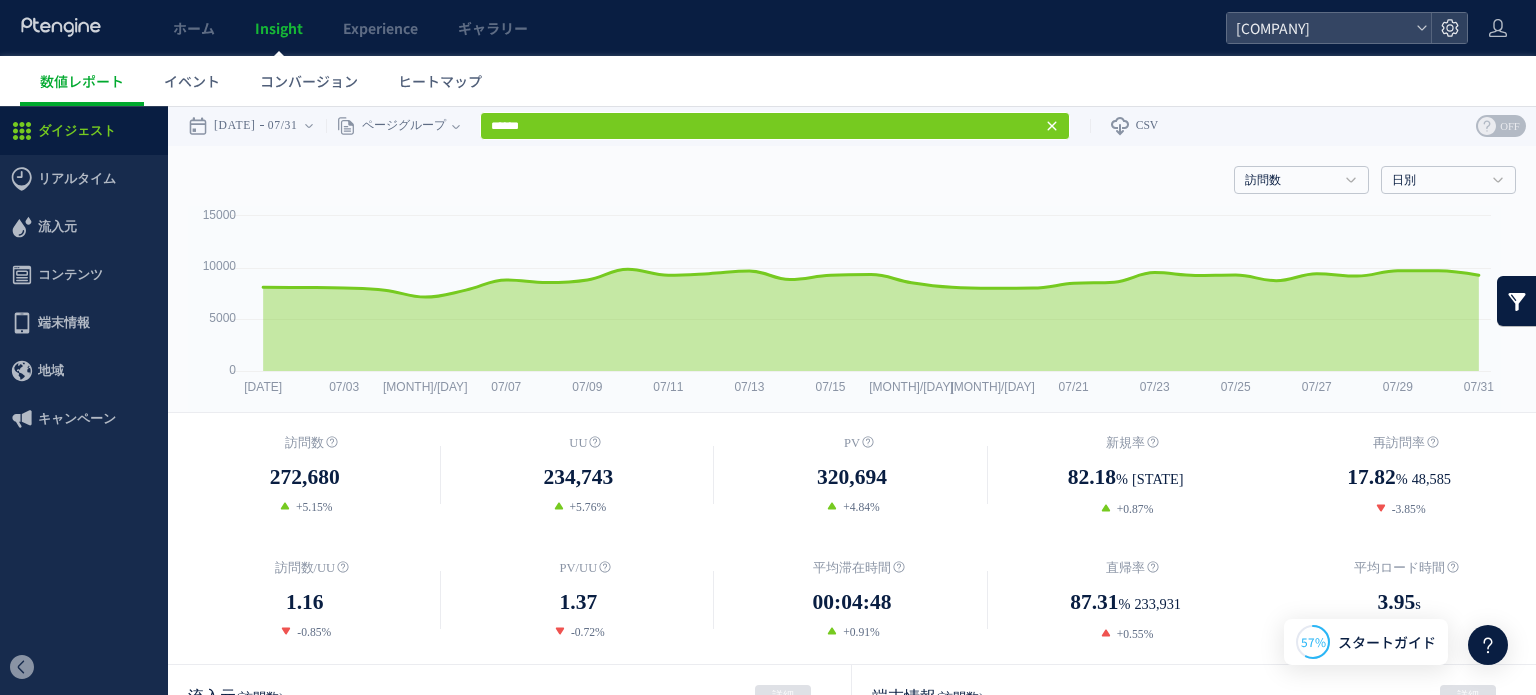 click at bounding box center [1517, 301] 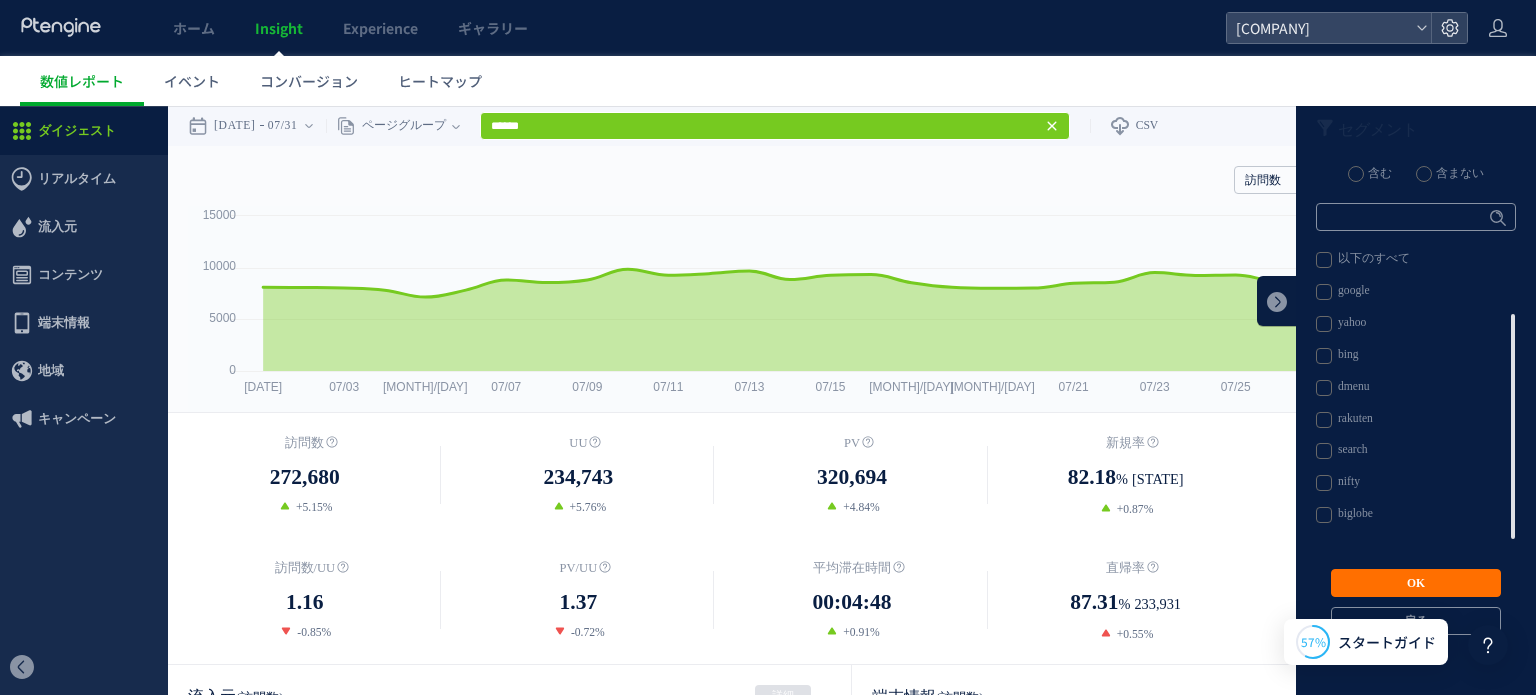 scroll, scrollTop: 80, scrollLeft: 0, axis: vertical 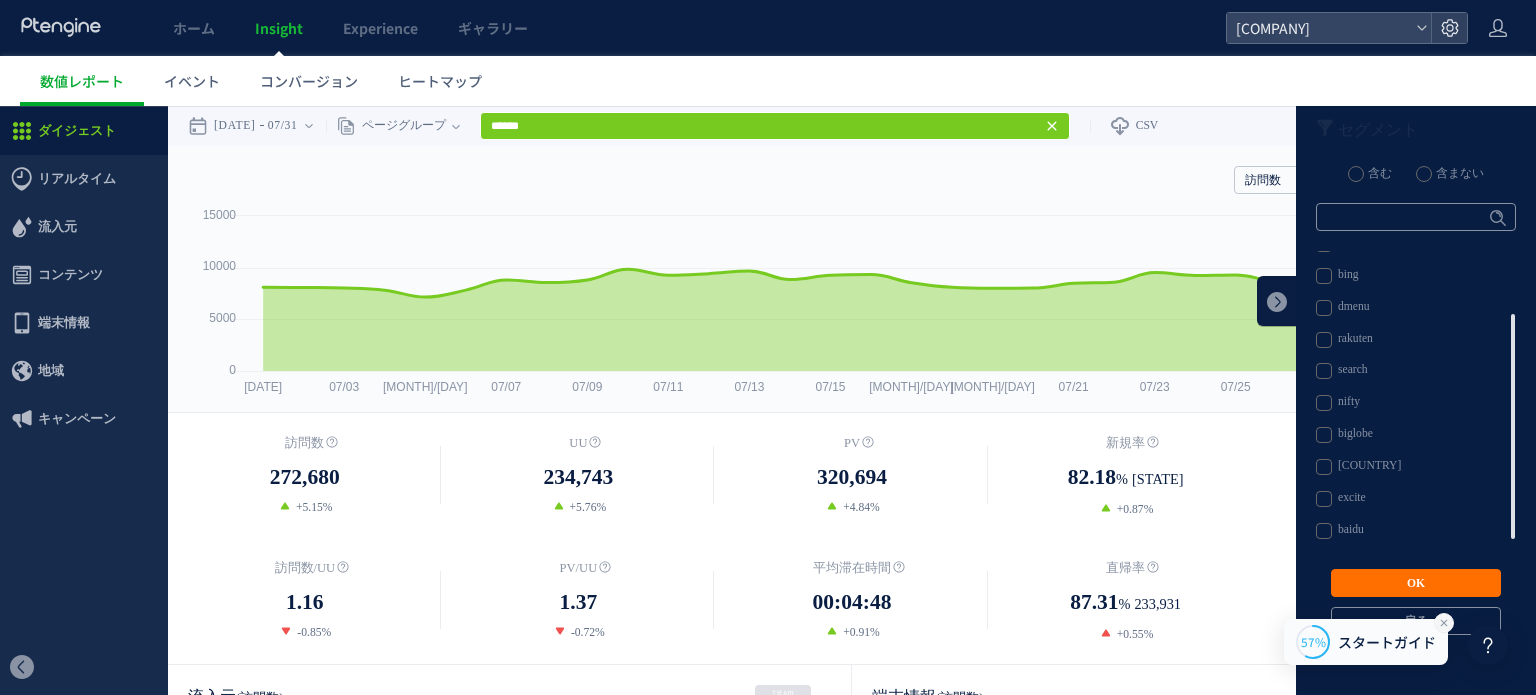 click 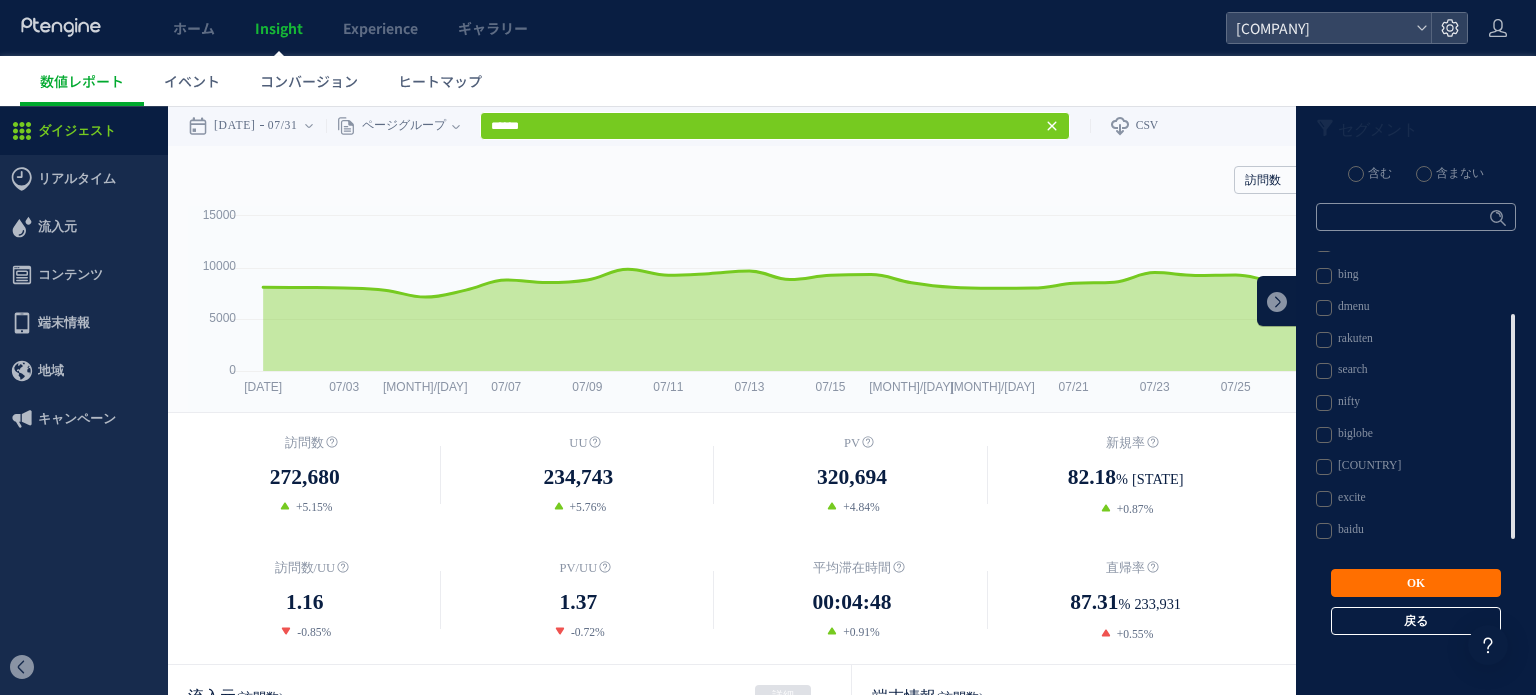 click on "戻る" at bounding box center [1416, 621] 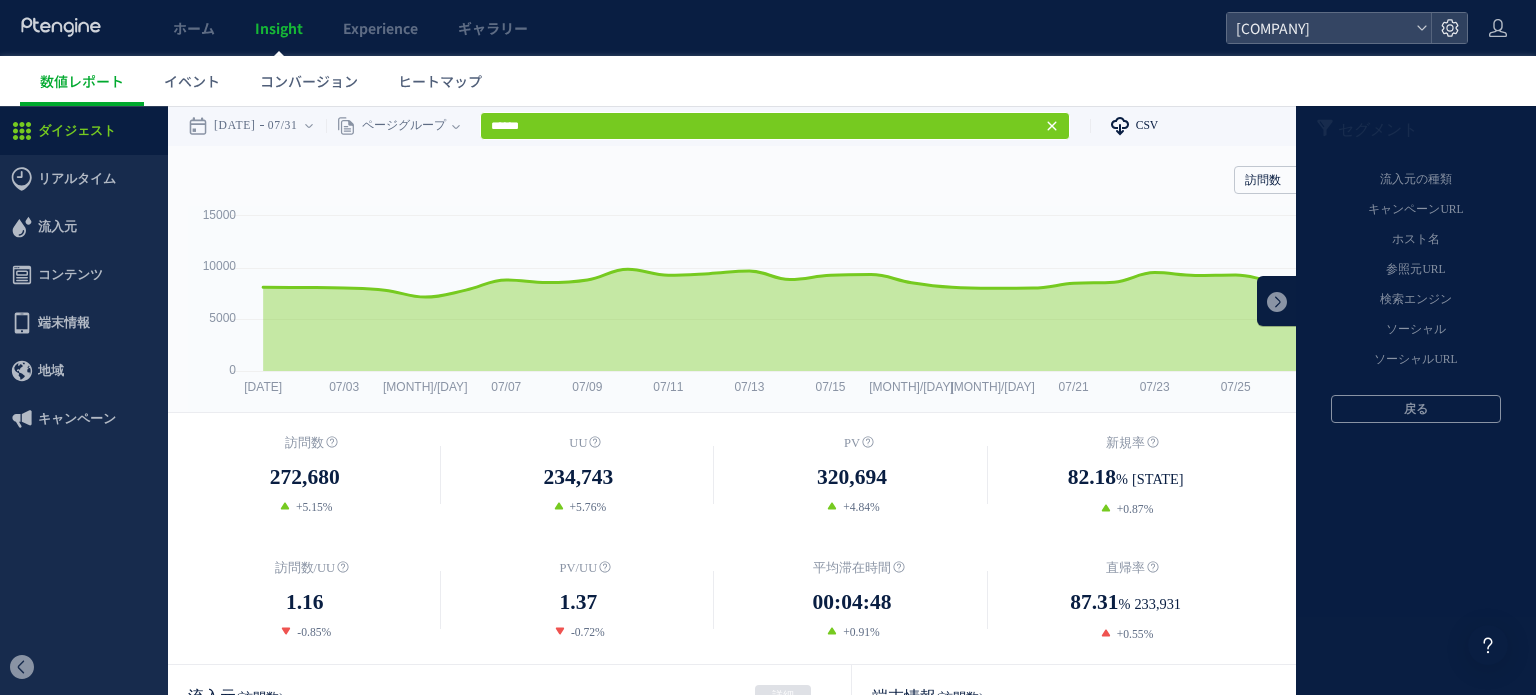 click 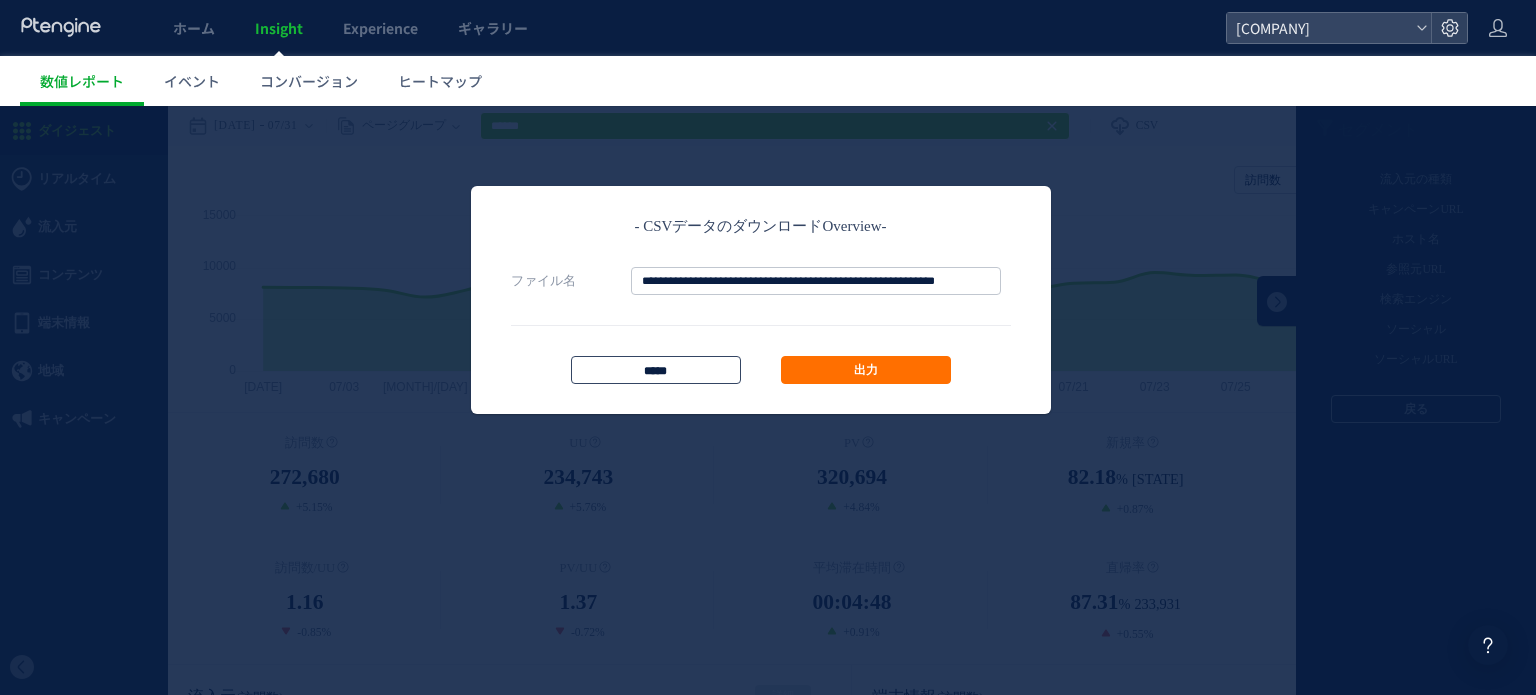 click on "*****" at bounding box center [656, 370] 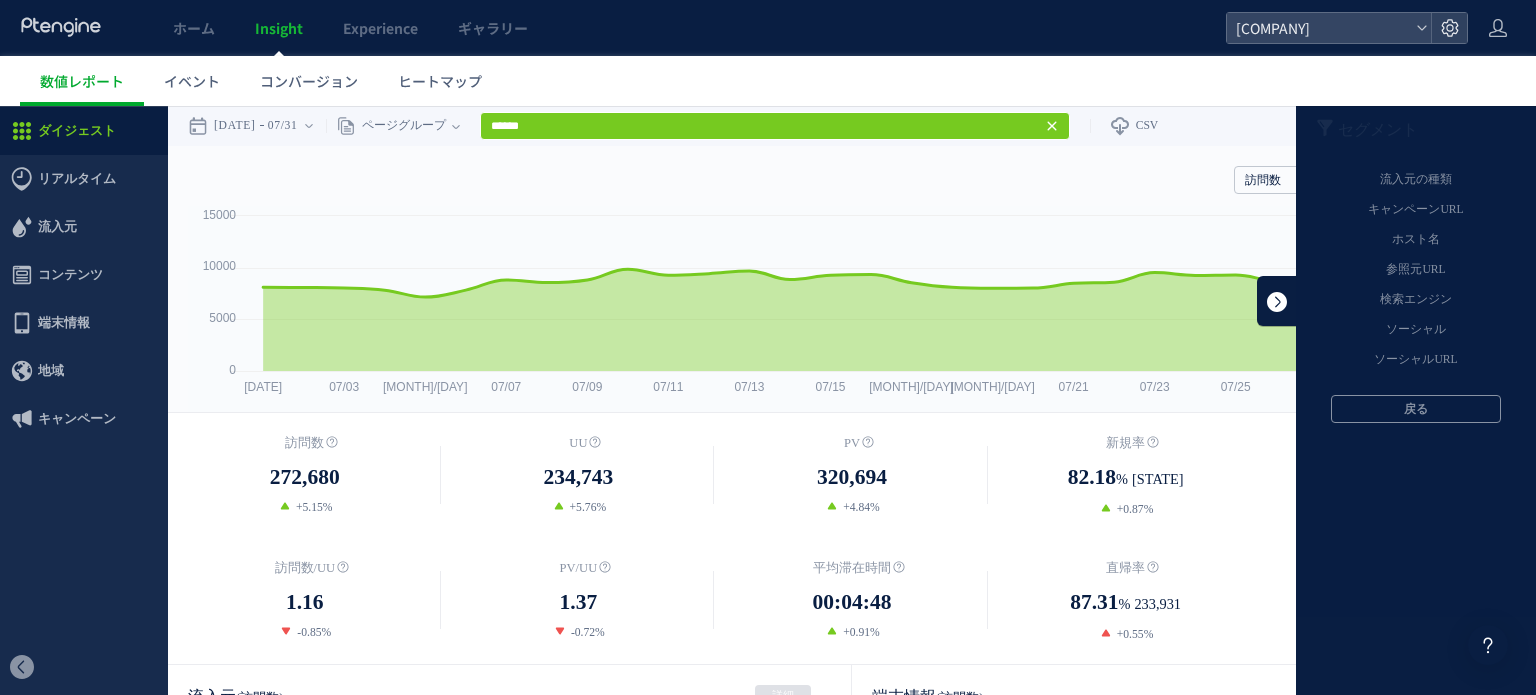 click at bounding box center (1277, 301) 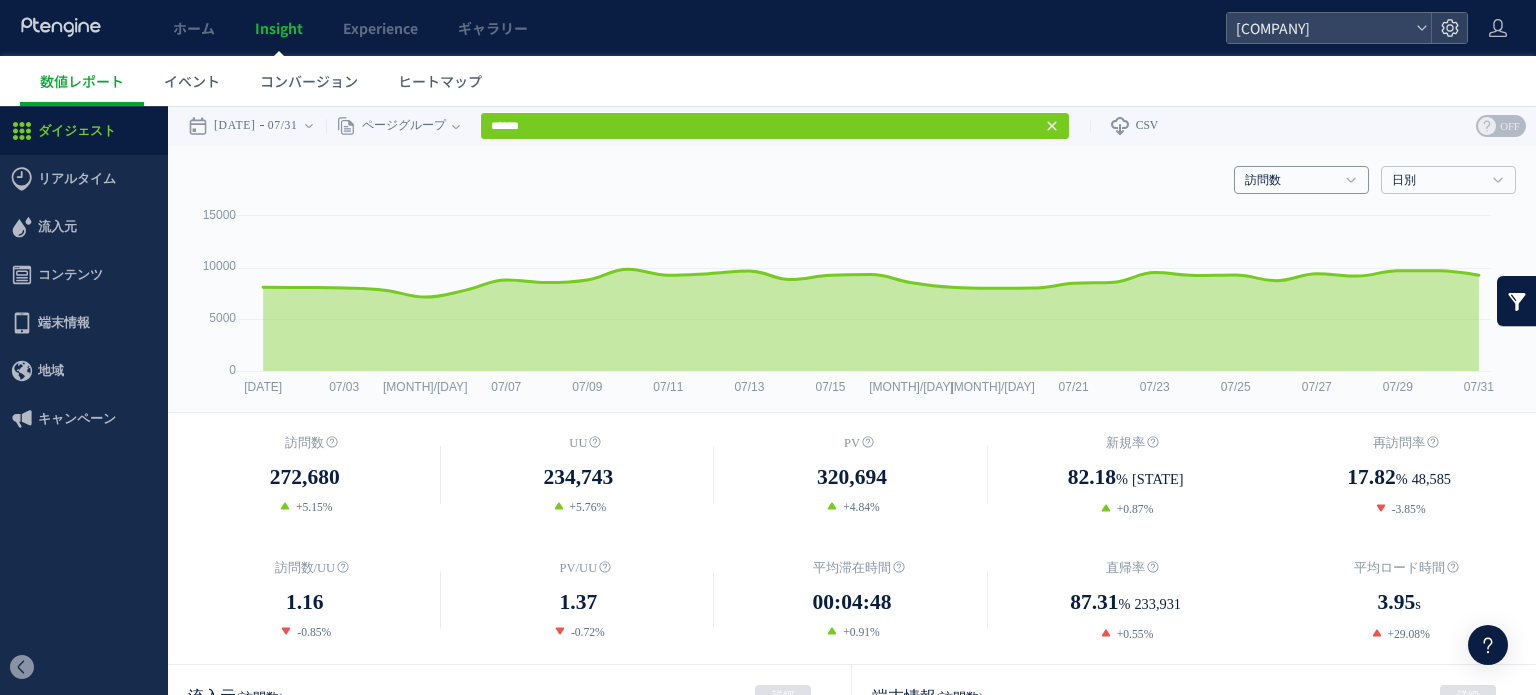 click on "訪問数" at bounding box center [1301, 180] 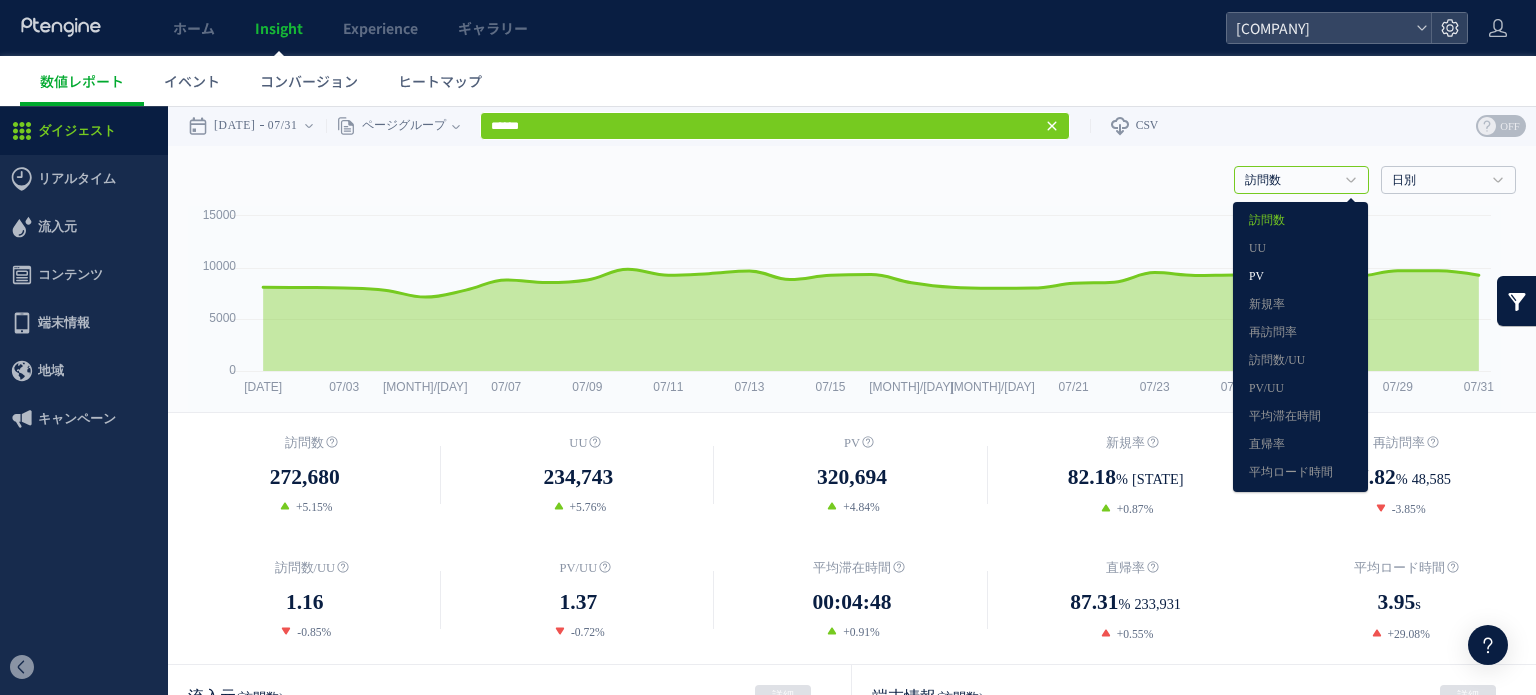 click on "PV" at bounding box center (1300, 277) 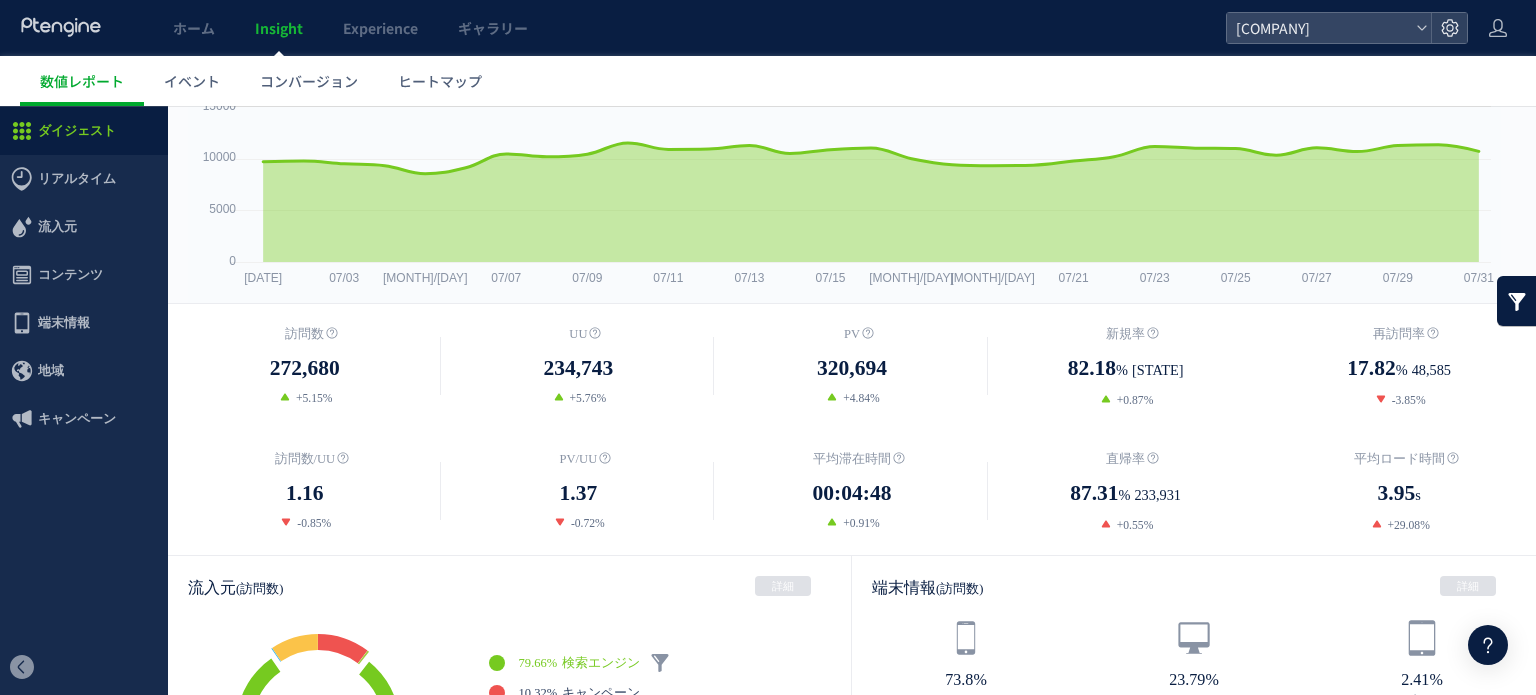 scroll, scrollTop: 0, scrollLeft: 0, axis: both 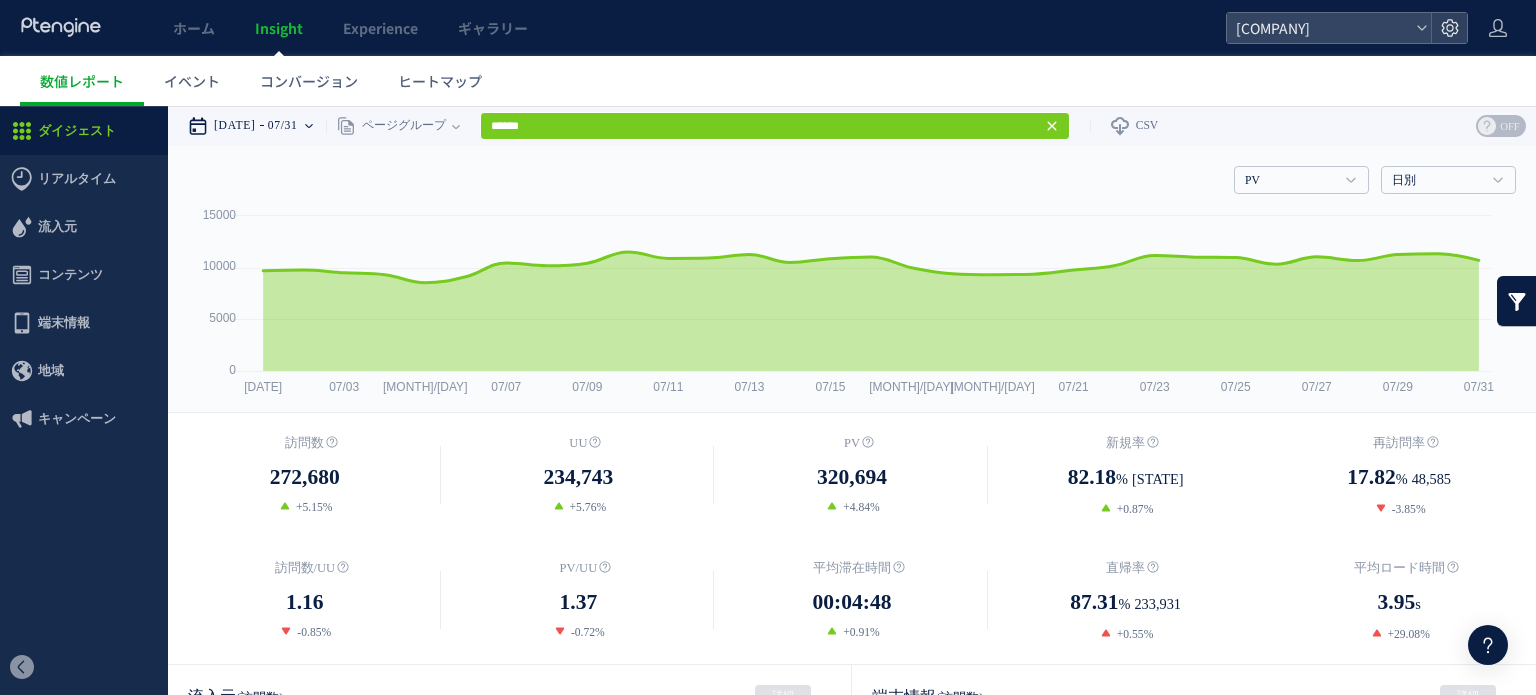 click on "[DATE]
[DATE]" at bounding box center [257, 126] 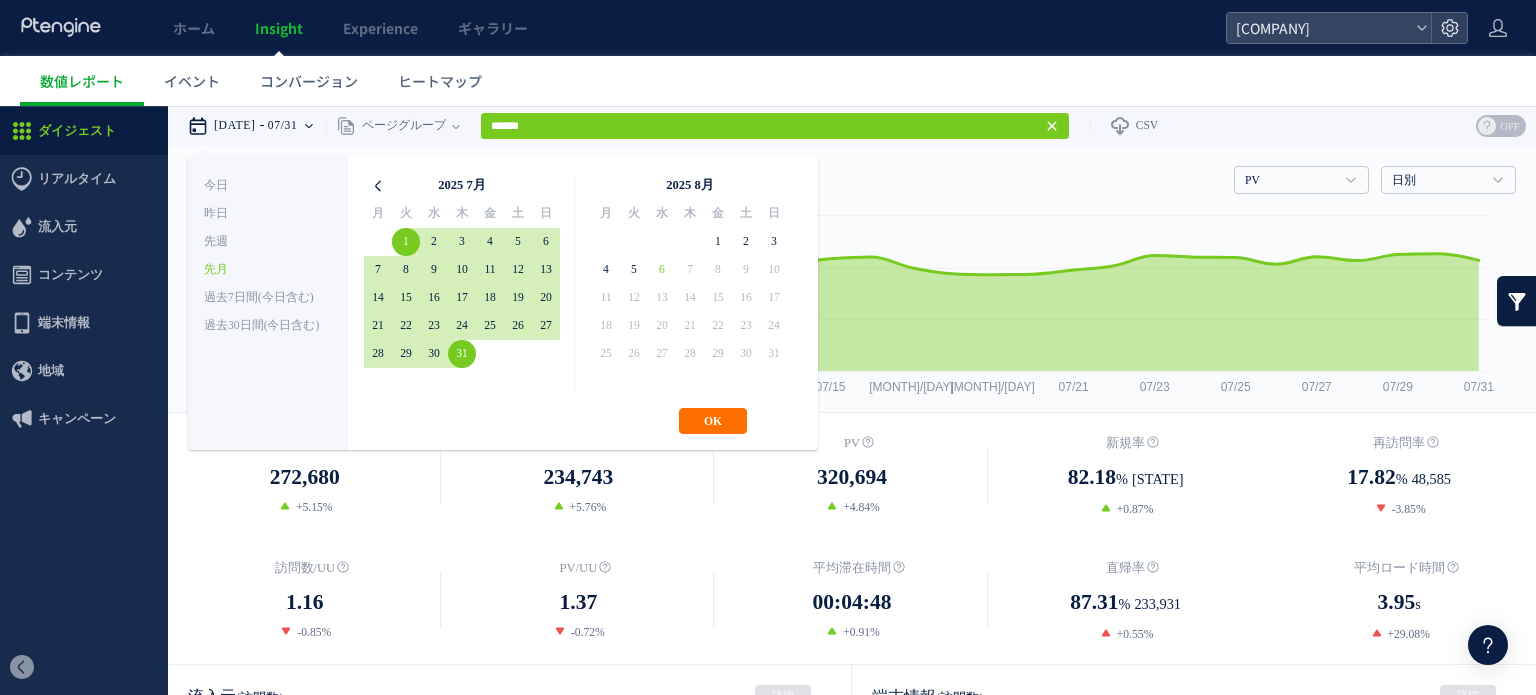 click at bounding box center (378, 186) 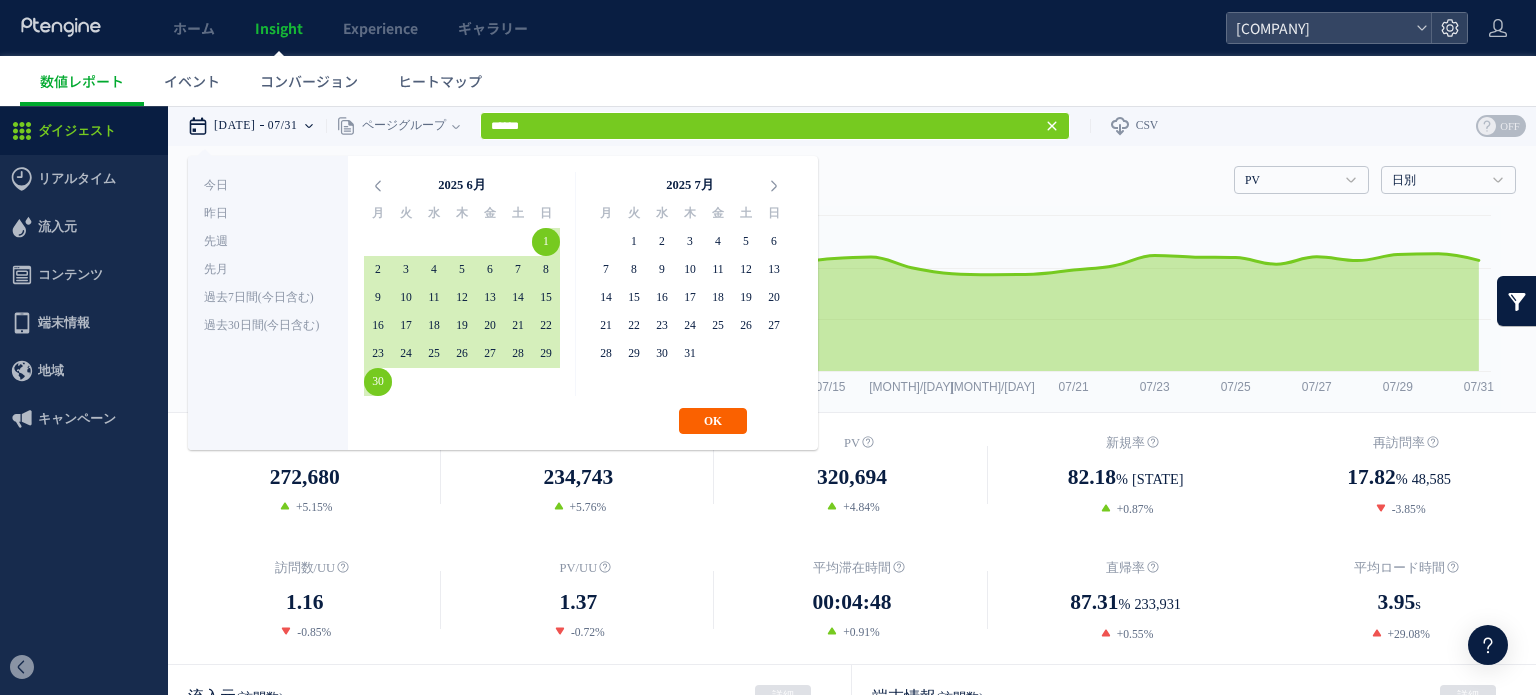 click on "OK" at bounding box center (713, 421) 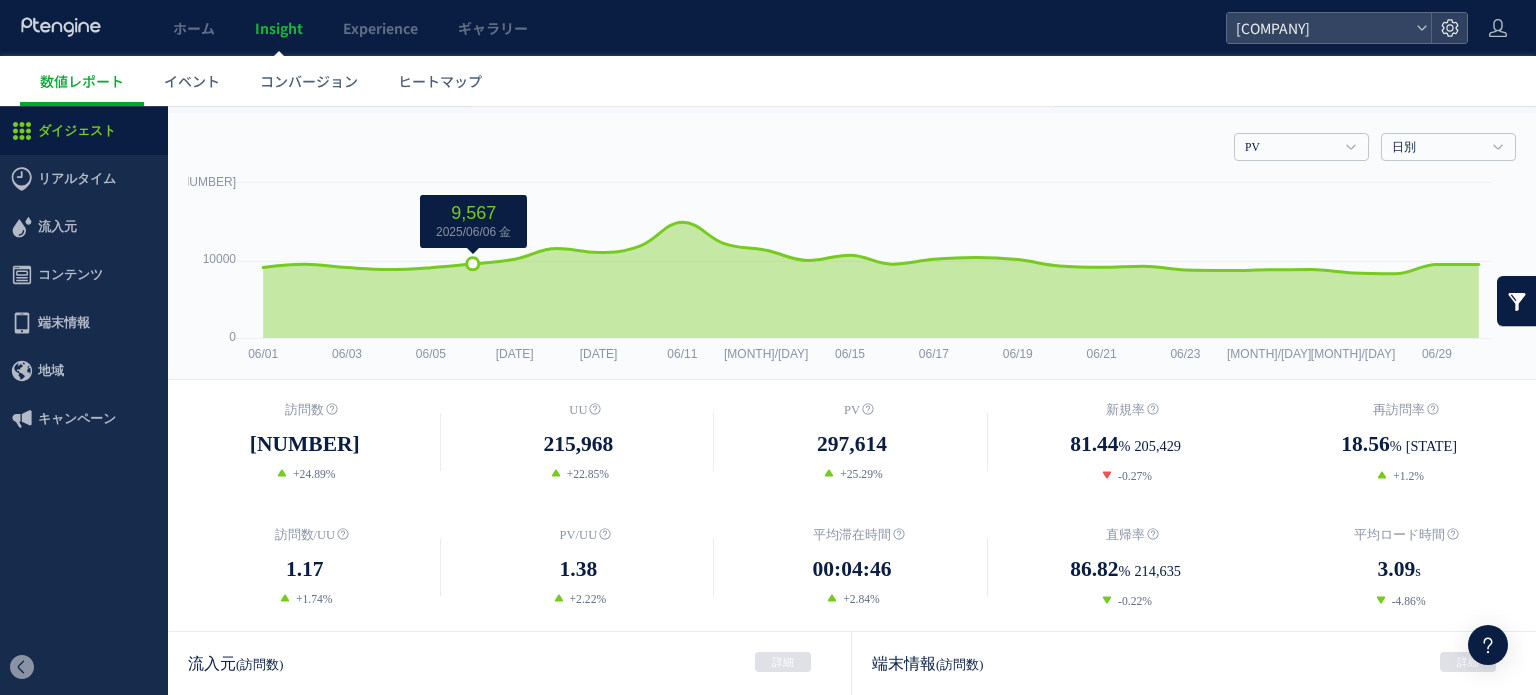 scroll, scrollTop: 0, scrollLeft: 0, axis: both 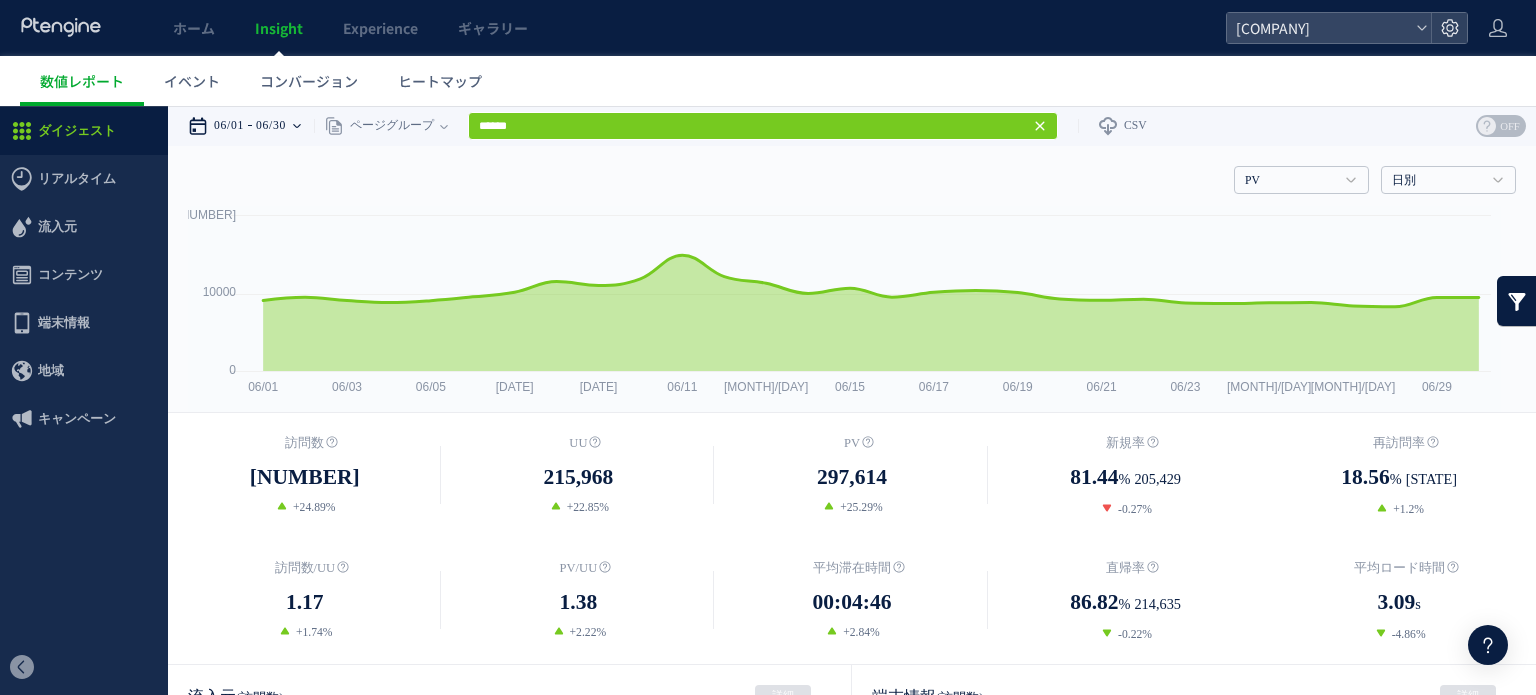 click on "[MONTH]/[DAY]
[MONTH]/[DAY]" at bounding box center [251, 126] 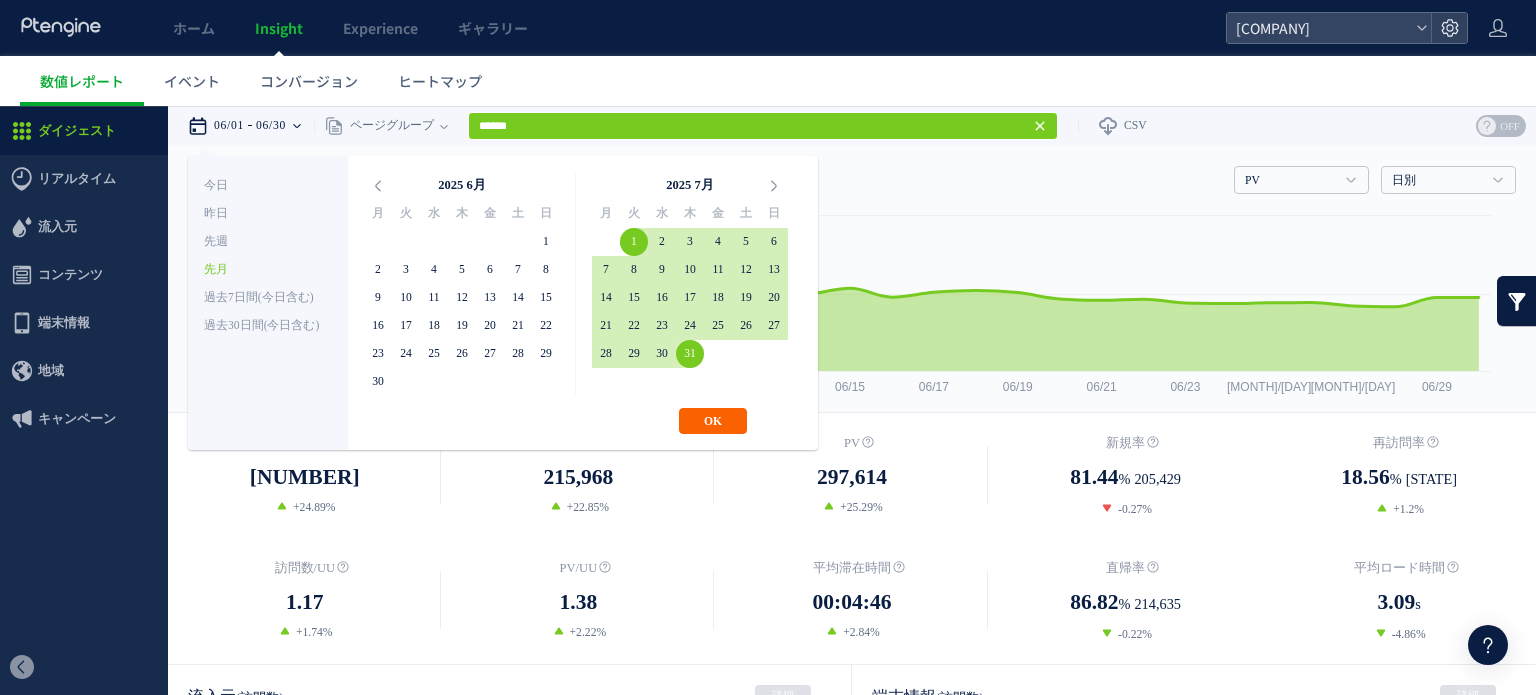 click on "OK" at bounding box center [713, 421] 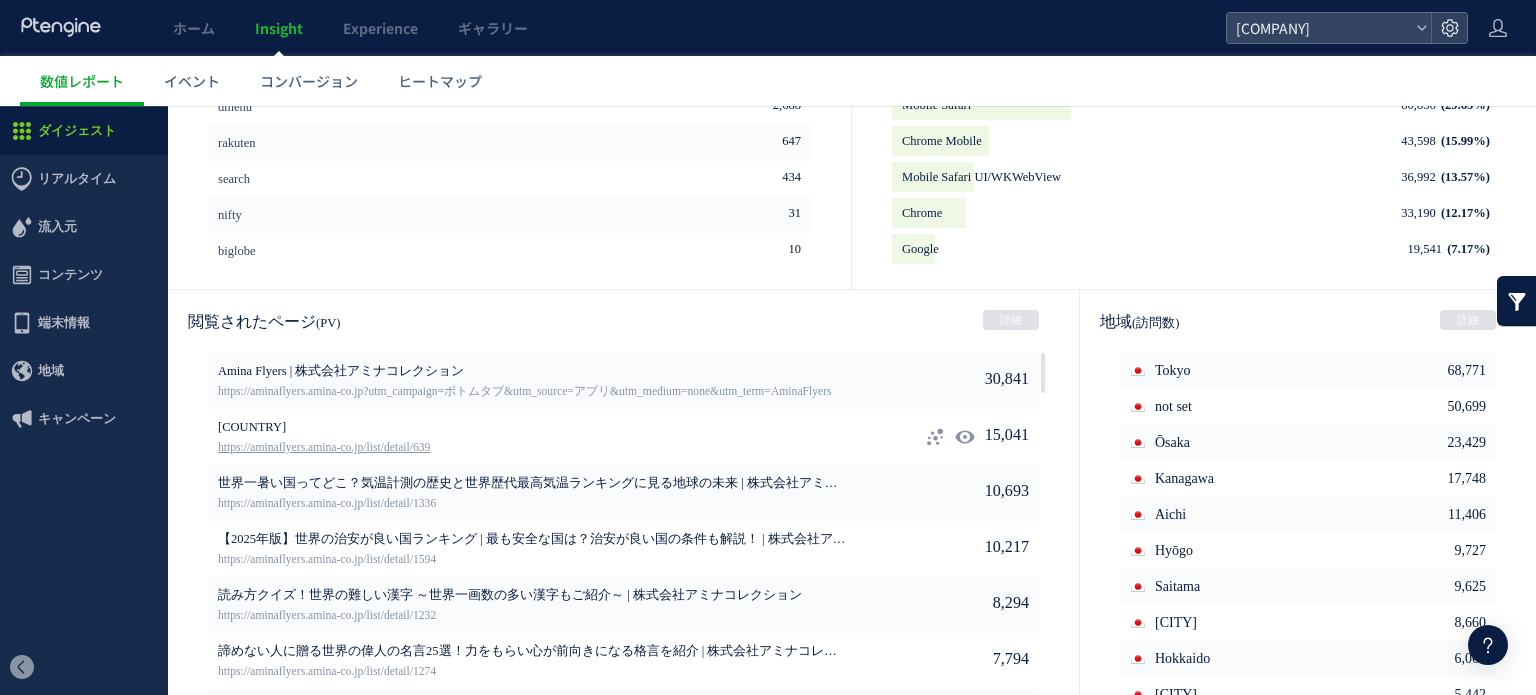 scroll, scrollTop: 1084, scrollLeft: 0, axis: vertical 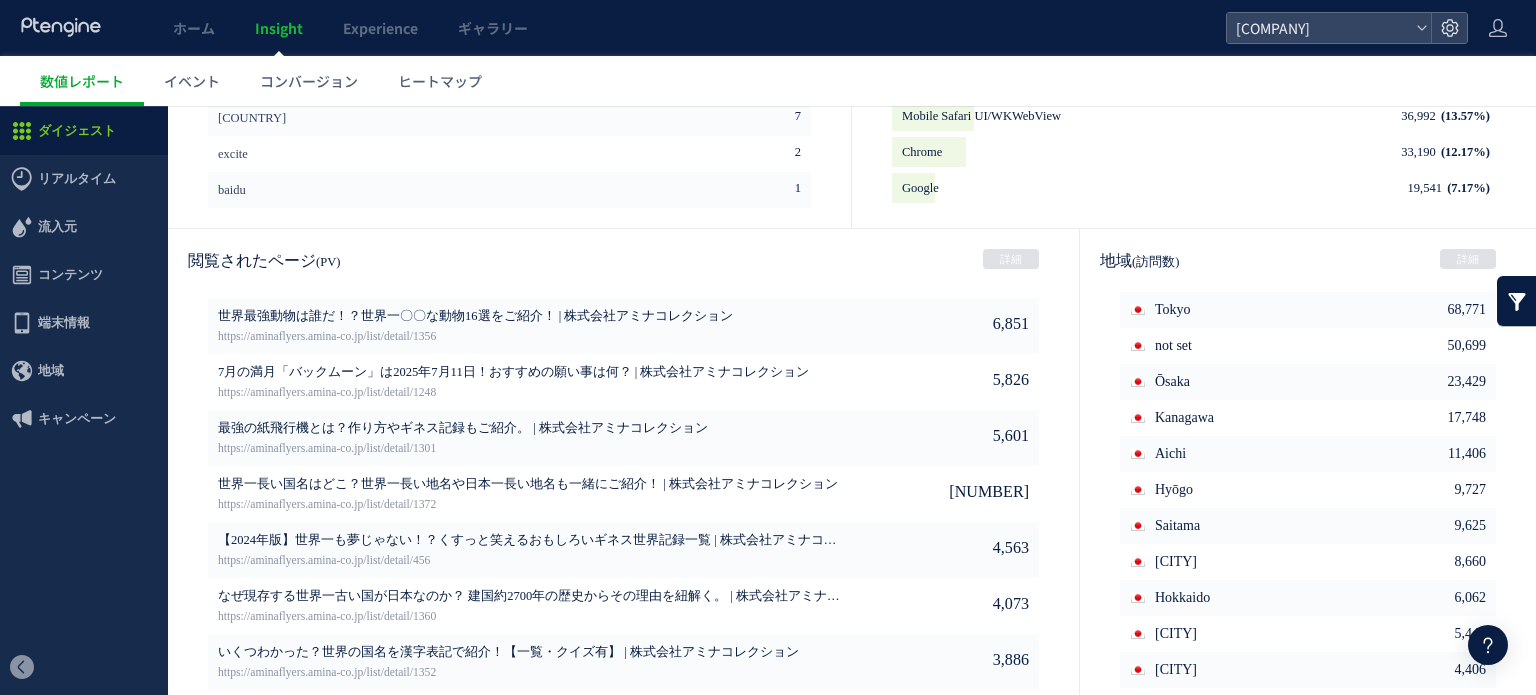 click on "閲覧されたページ  (PV)
詳細" at bounding box center [623, 260] 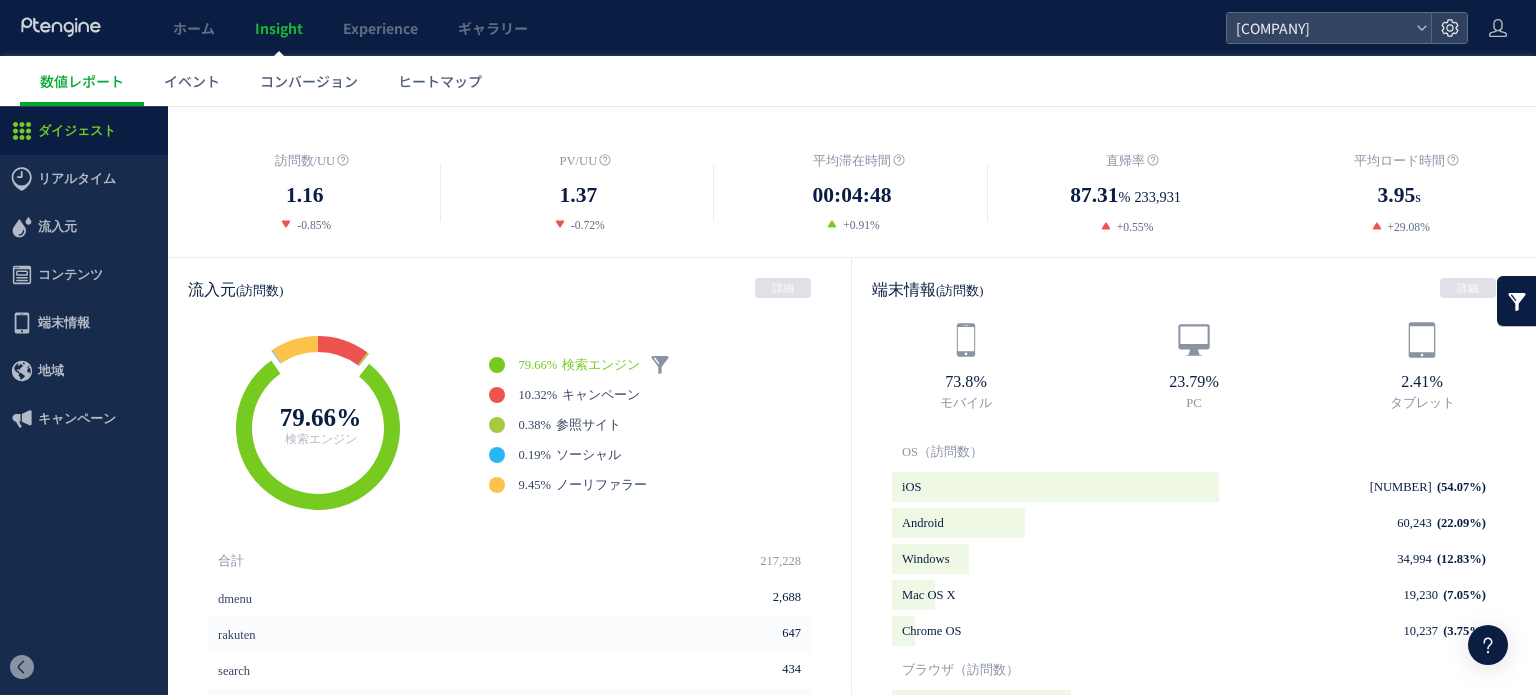 scroll, scrollTop: 0, scrollLeft: 0, axis: both 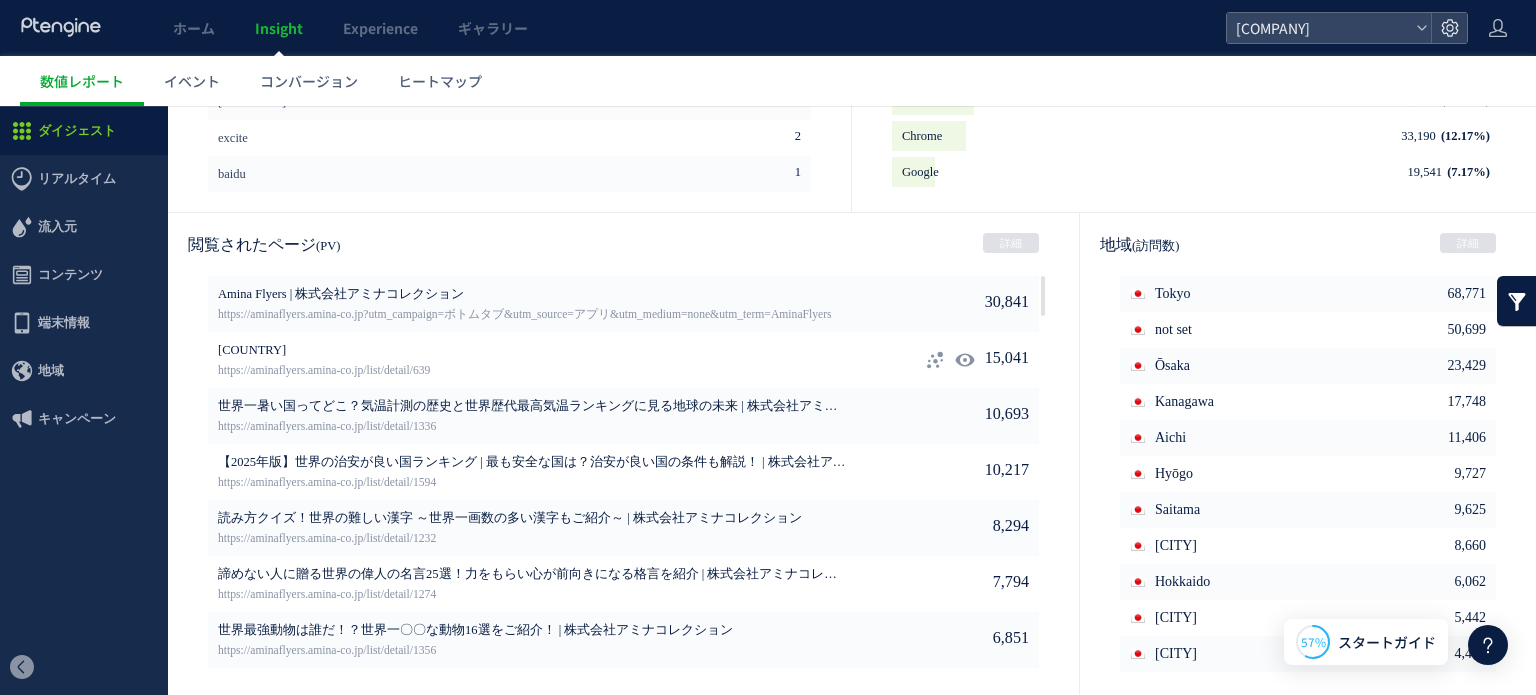 click 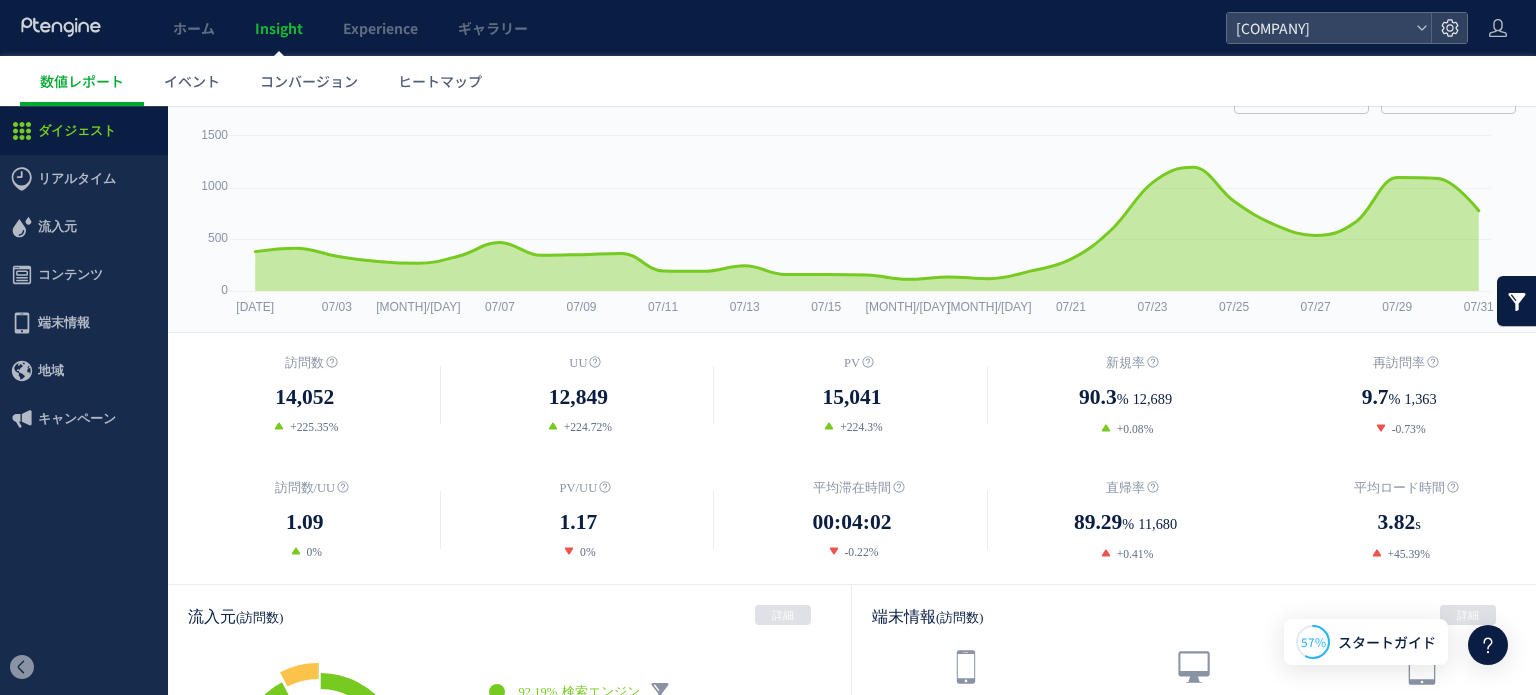 scroll, scrollTop: 0, scrollLeft: 0, axis: both 